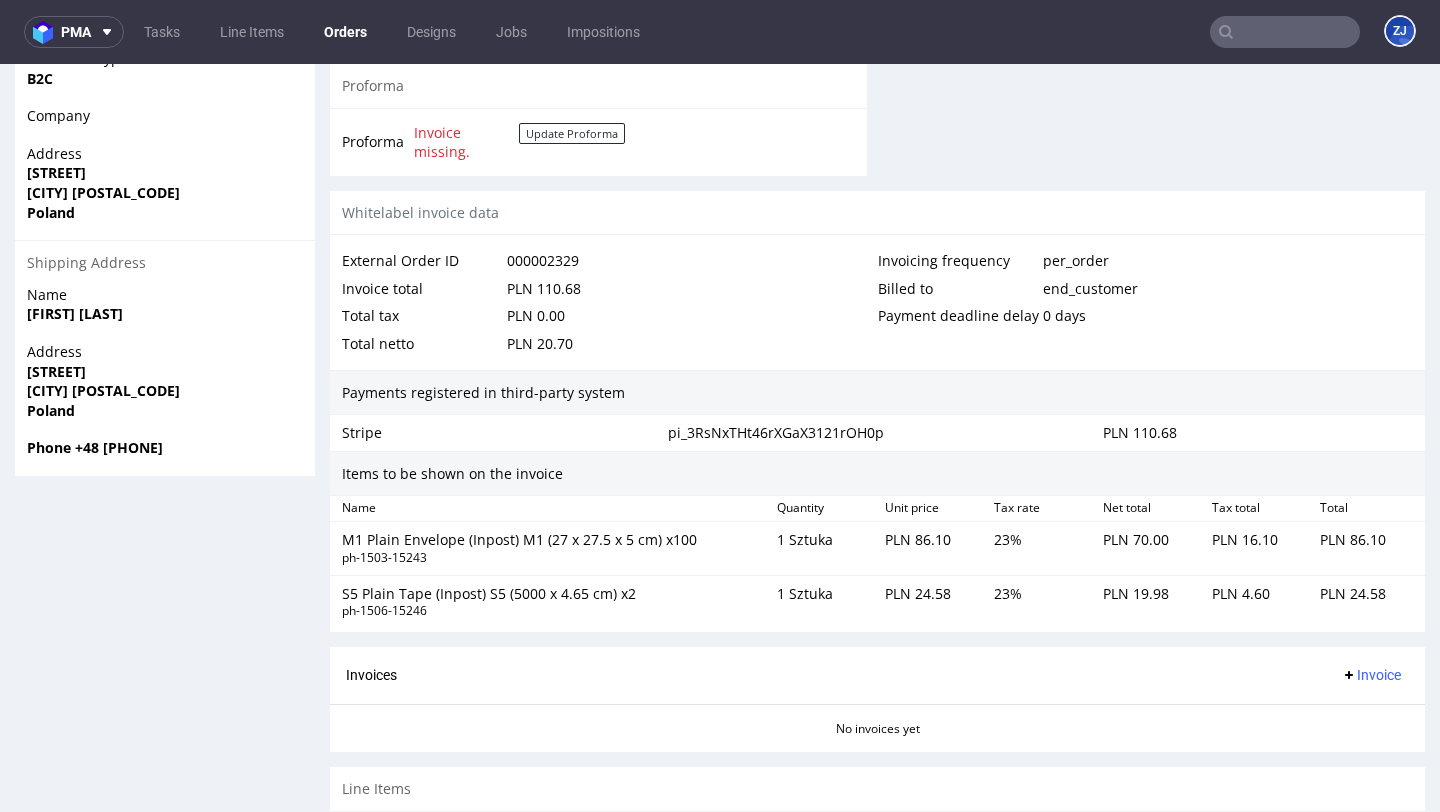 scroll, scrollTop: 1043, scrollLeft: 0, axis: vertical 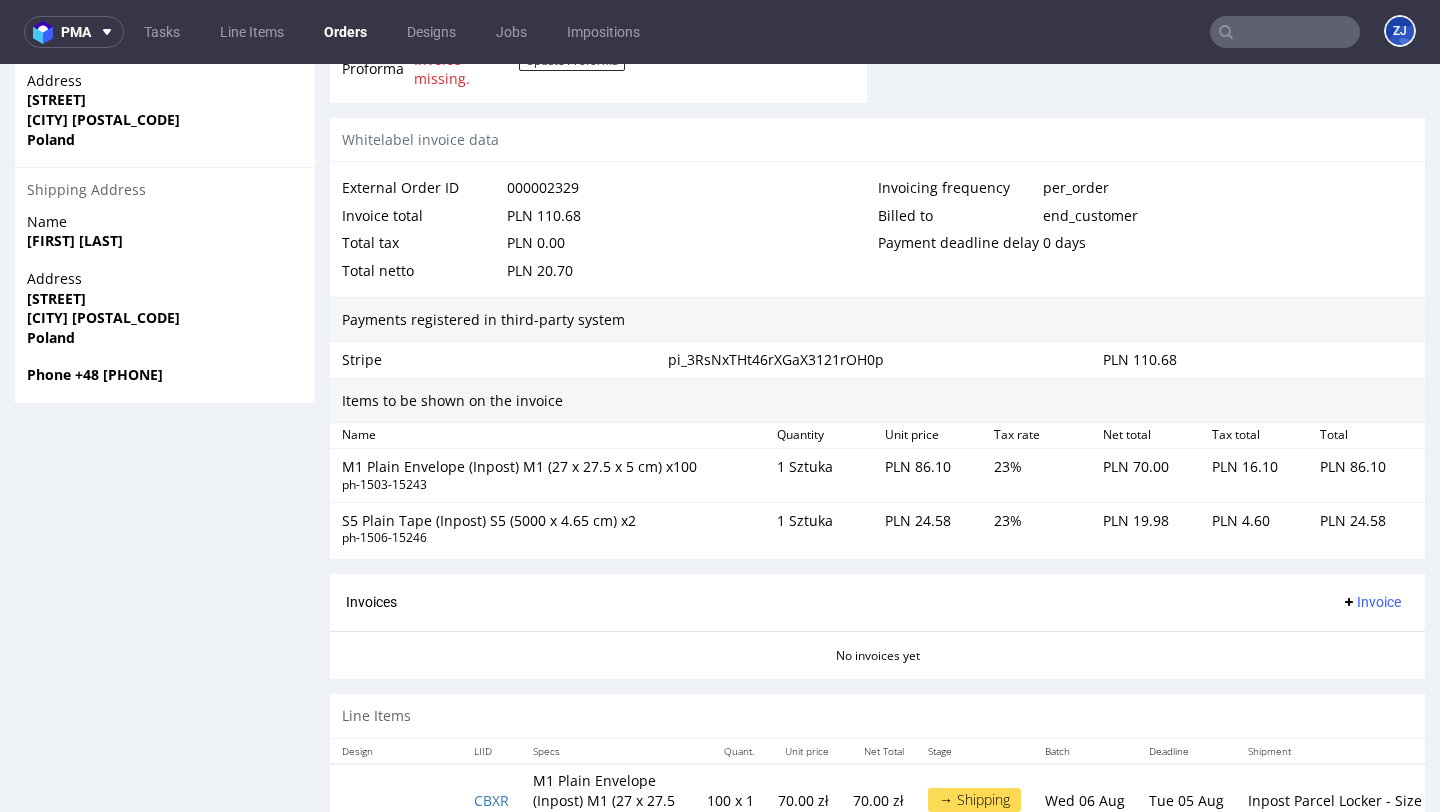 click on "Invoice" at bounding box center [1371, 602] 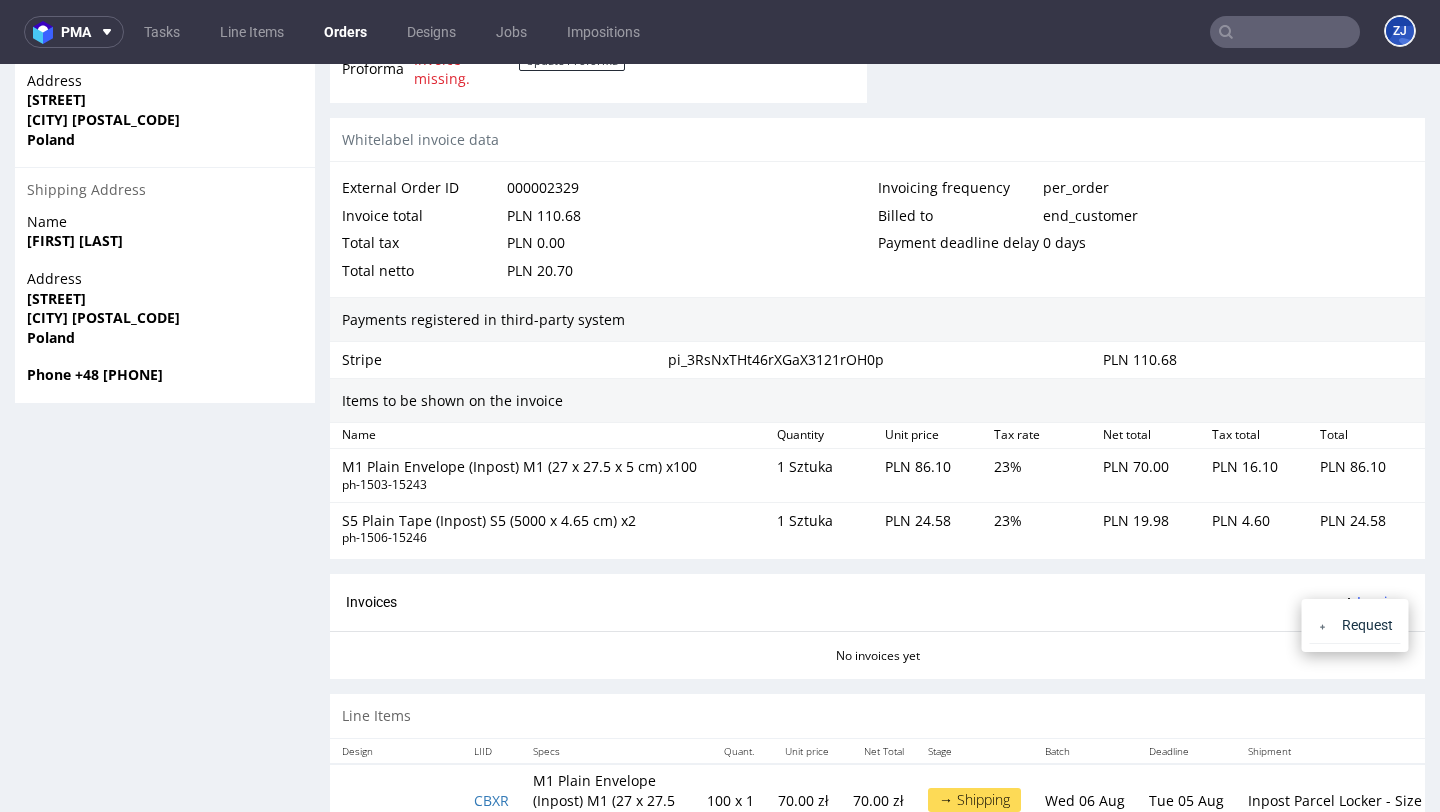 click on "Invoice" at bounding box center (1371, 602) 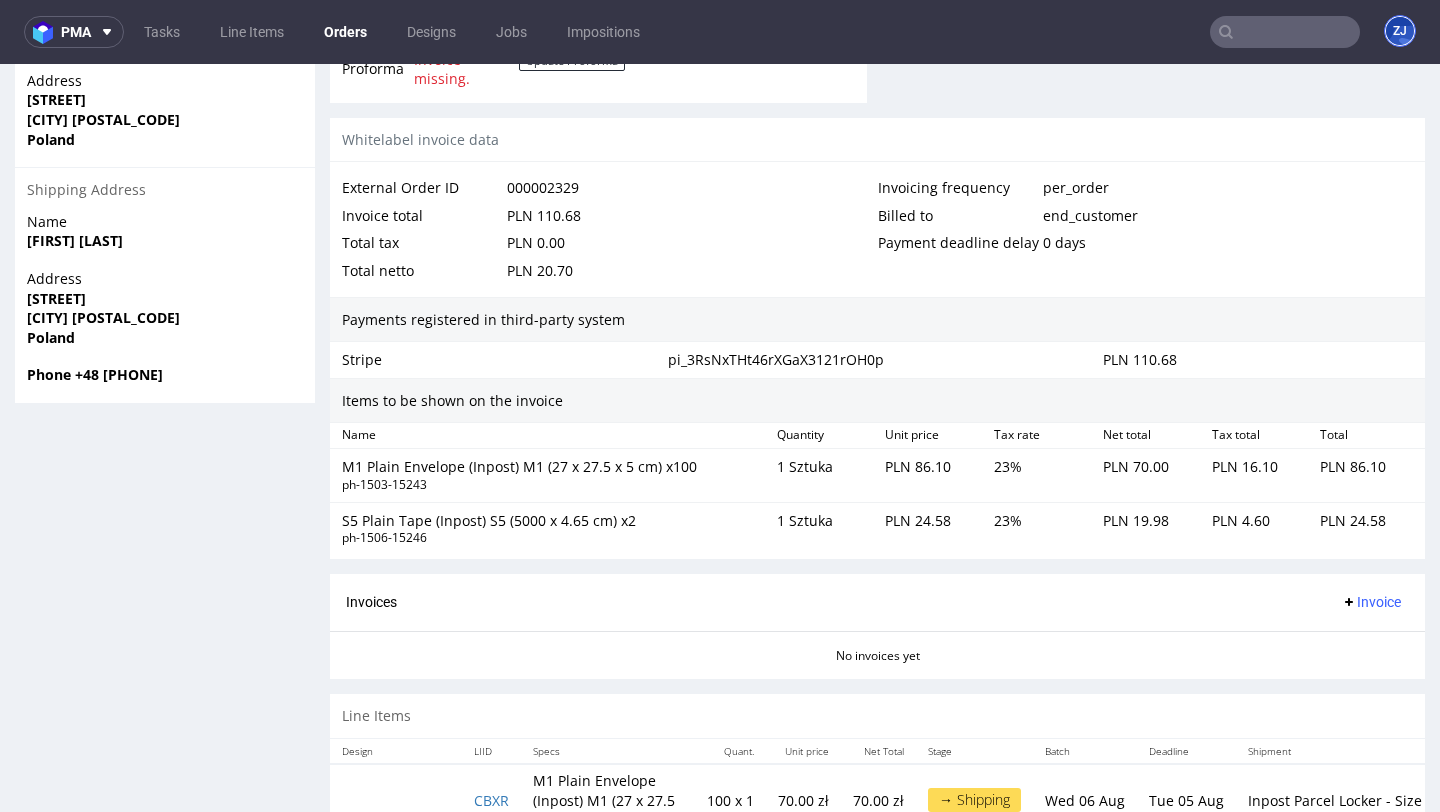click on "ZJ" at bounding box center [1400, 31] 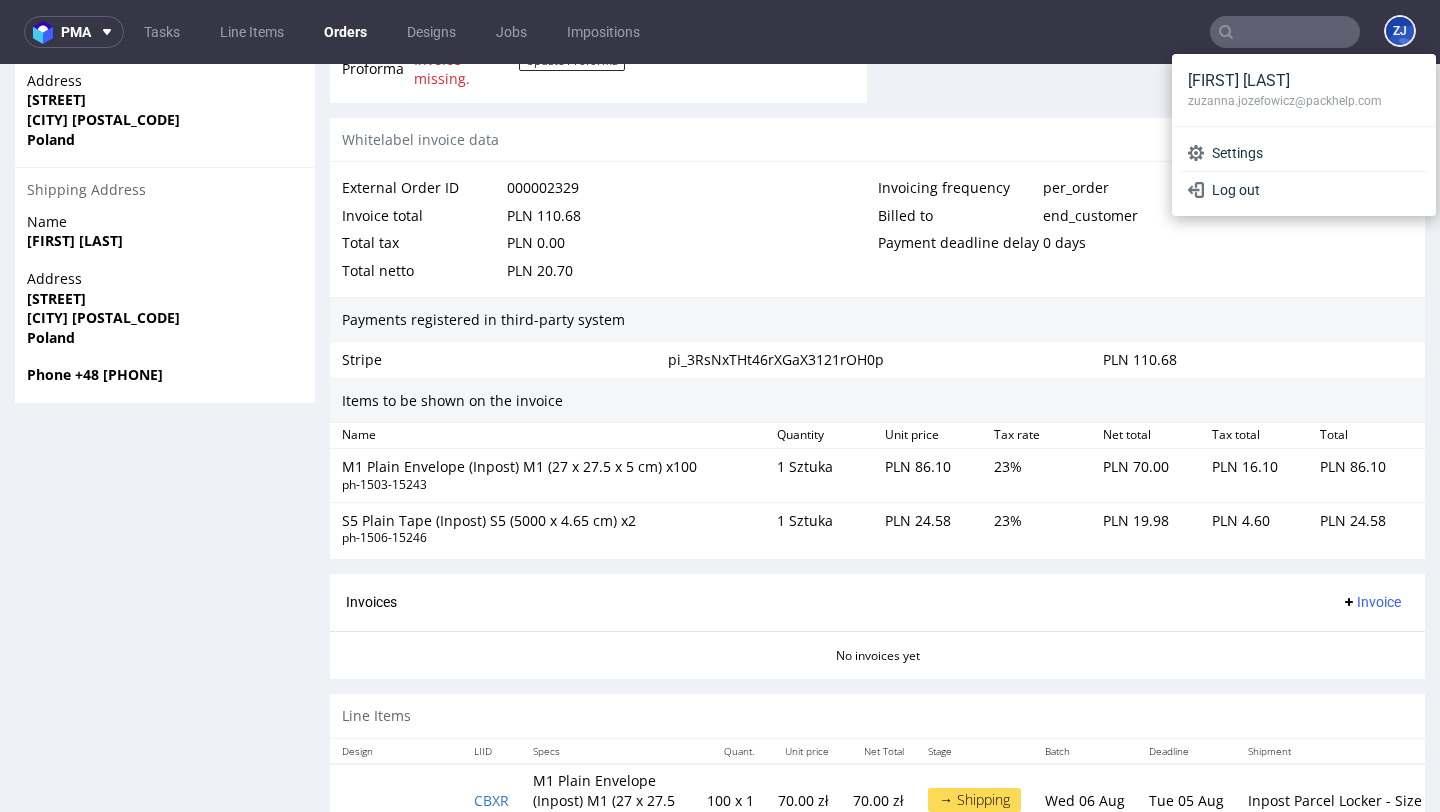 click on "Settings Log out" at bounding box center [1304, 171] 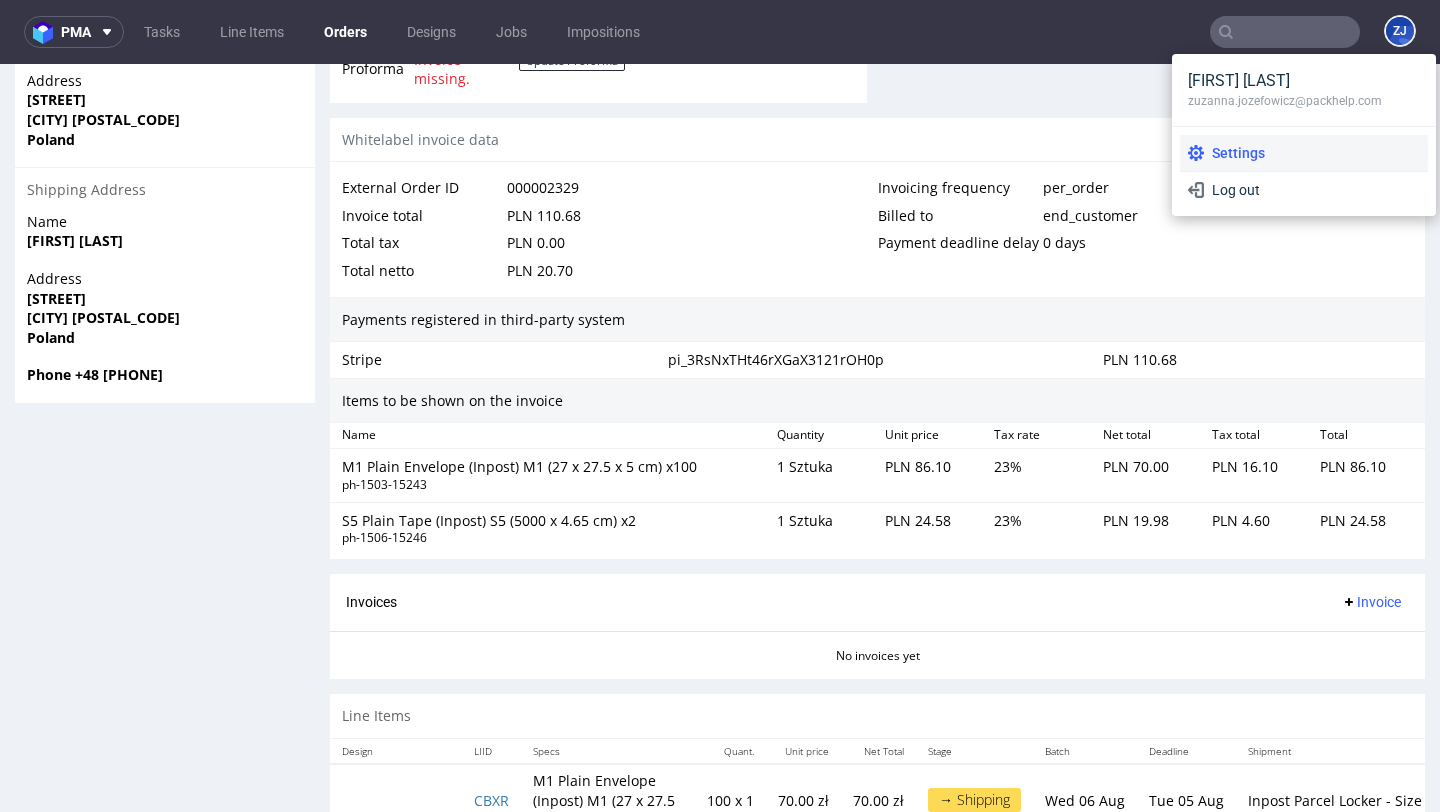 click on "Settings" at bounding box center (1304, 153) 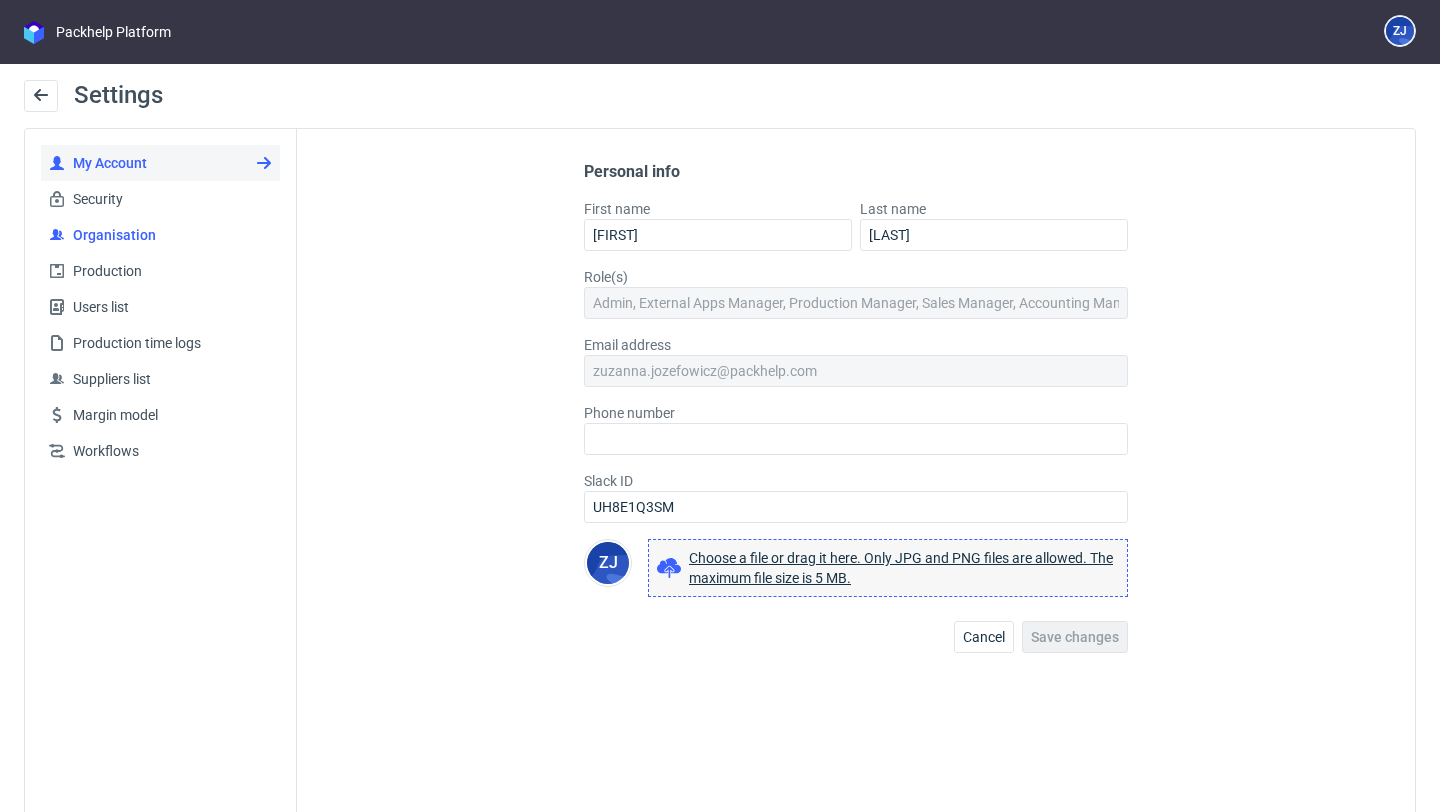 click on "Organisation" at bounding box center [160, 235] 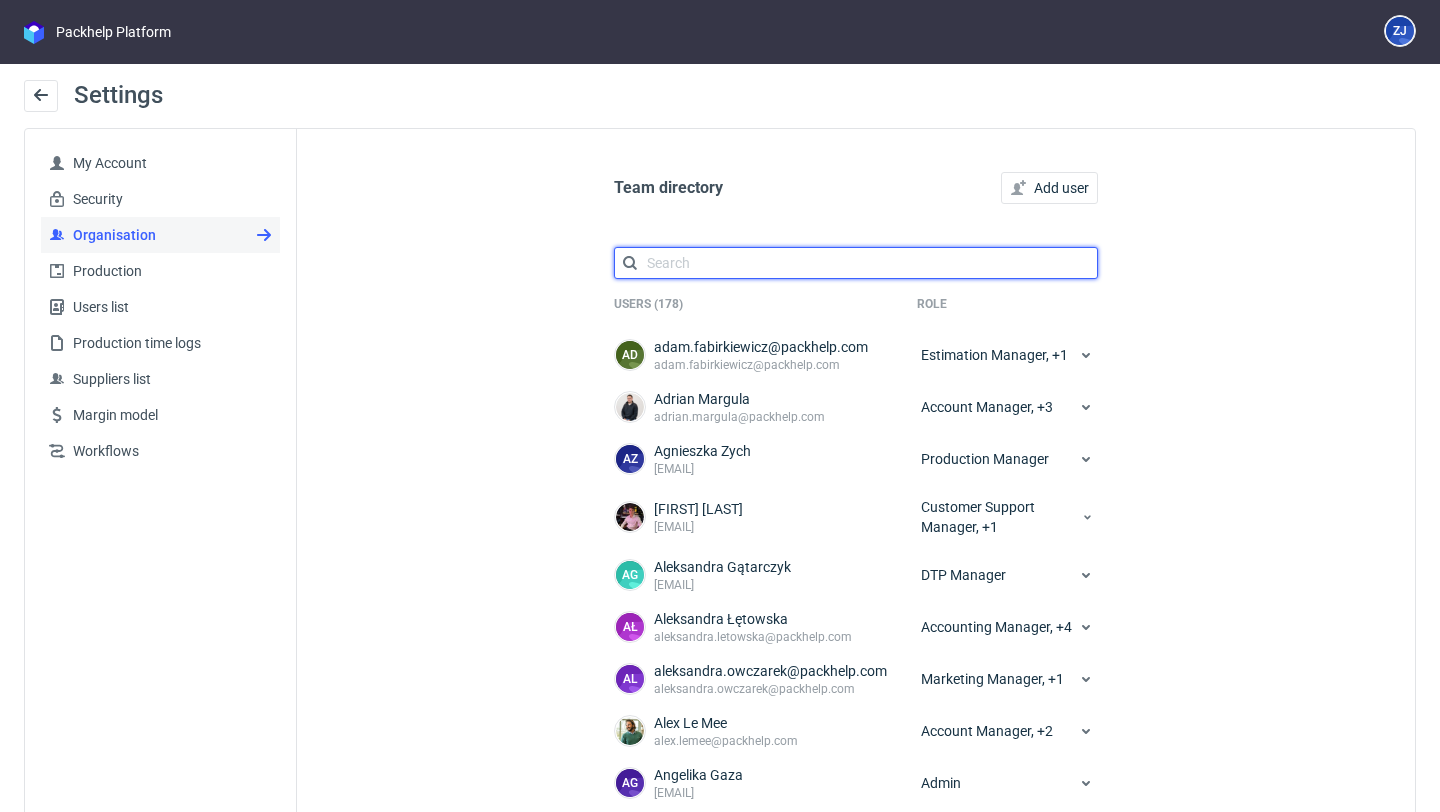 click at bounding box center [856, 263] 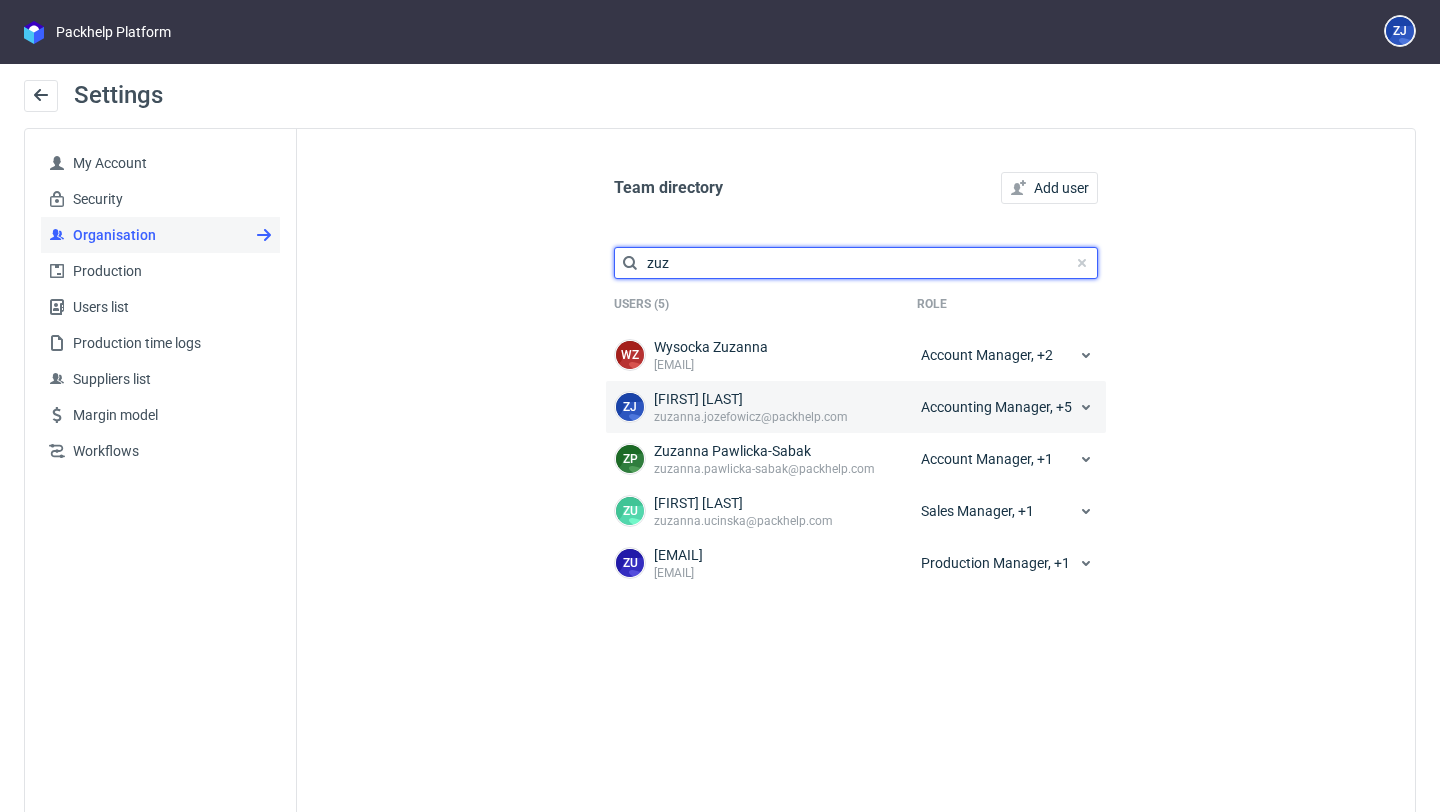 type on "zuz" 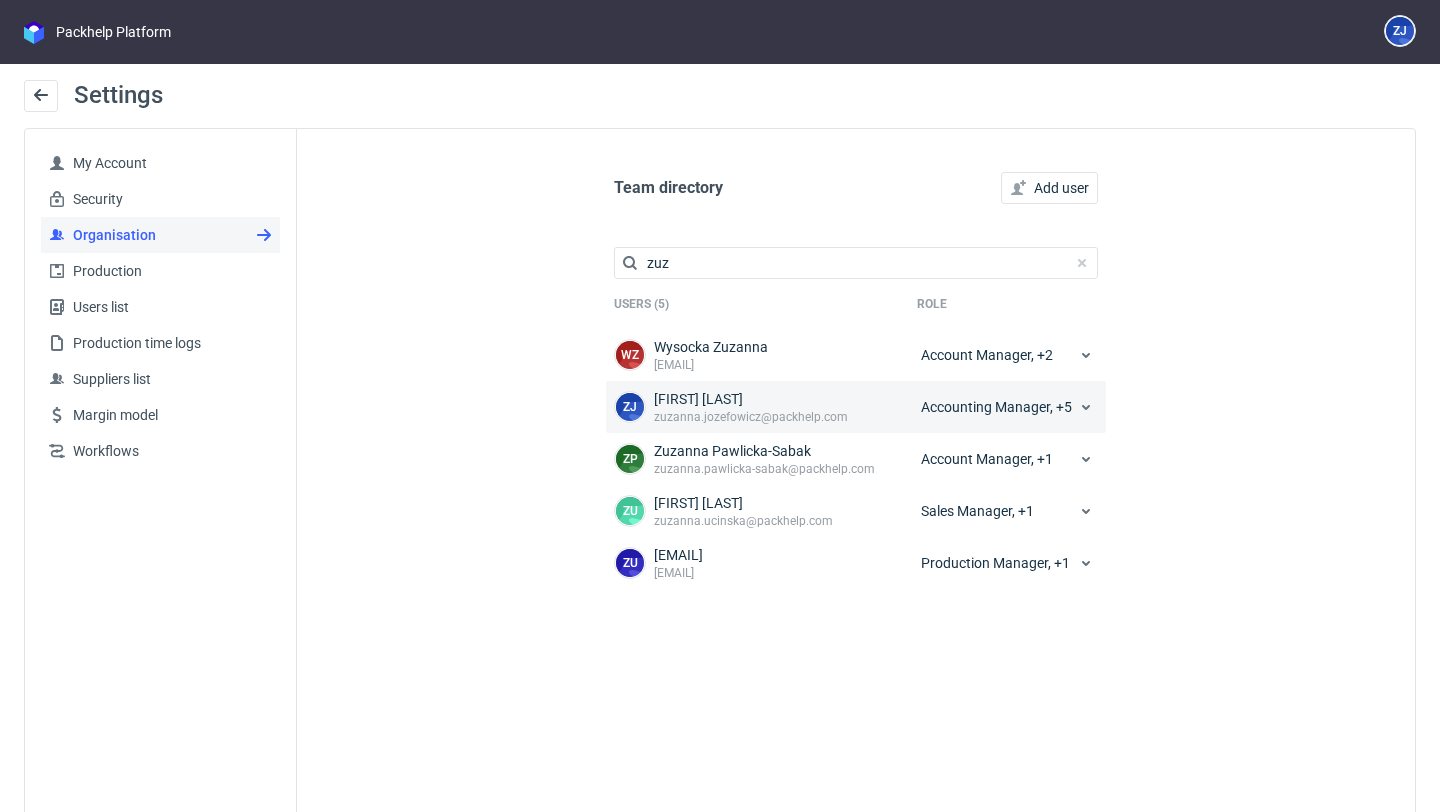 click 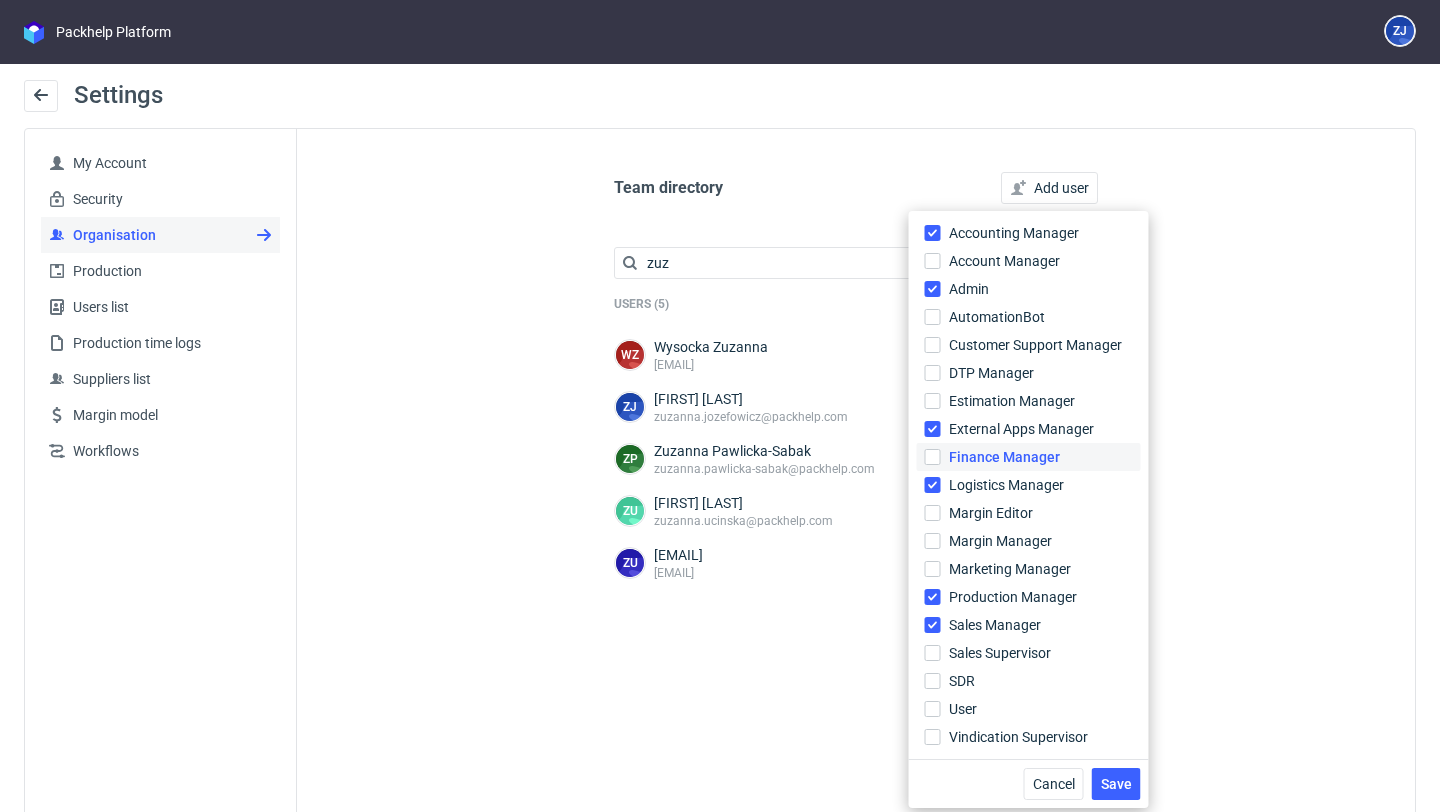 click on "Finance Manager" at bounding box center (1029, 457) 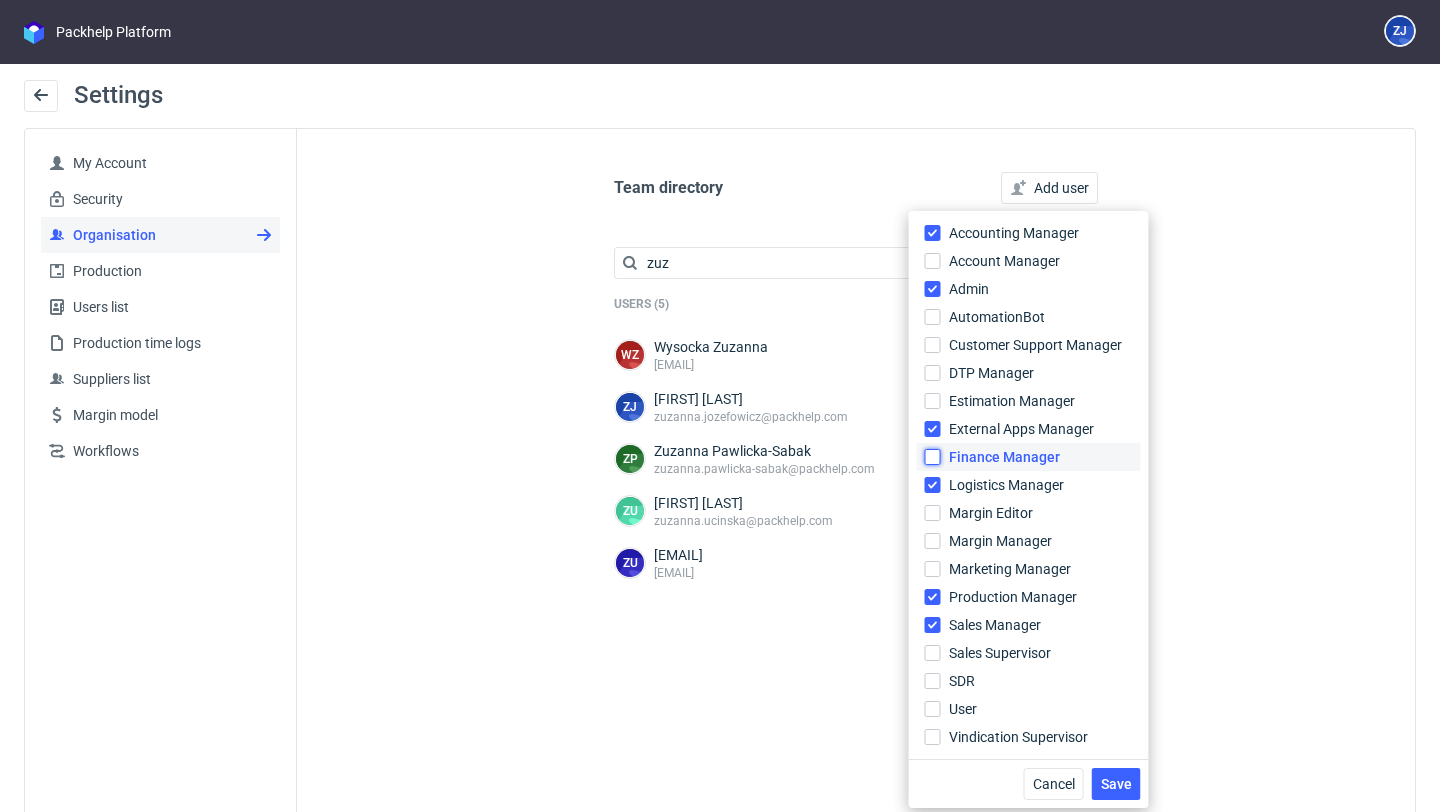 click on "Finance Manager" at bounding box center (933, 457) 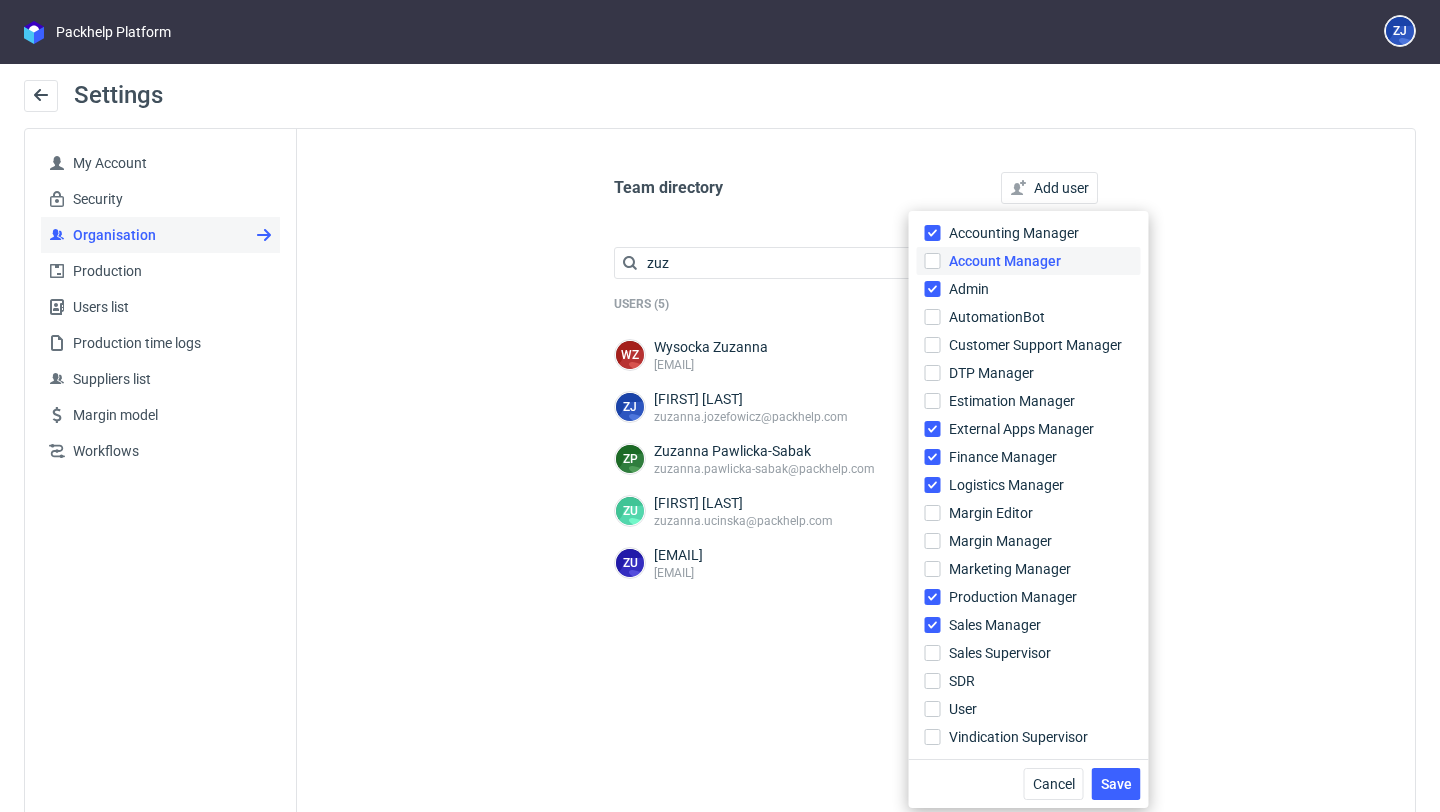 click on "Account Manager" at bounding box center (1005, 261) 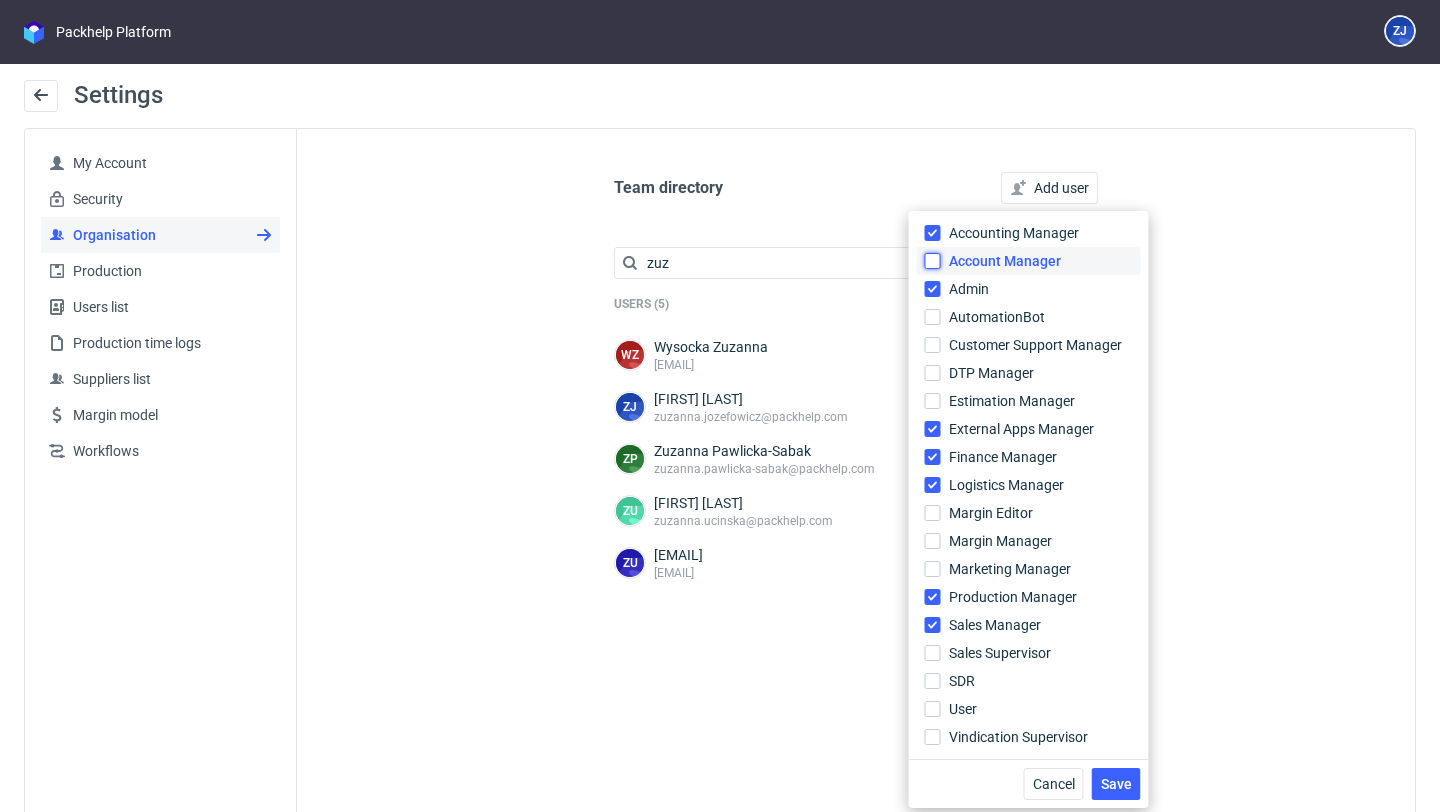 click on "Account Manager" at bounding box center [933, 261] 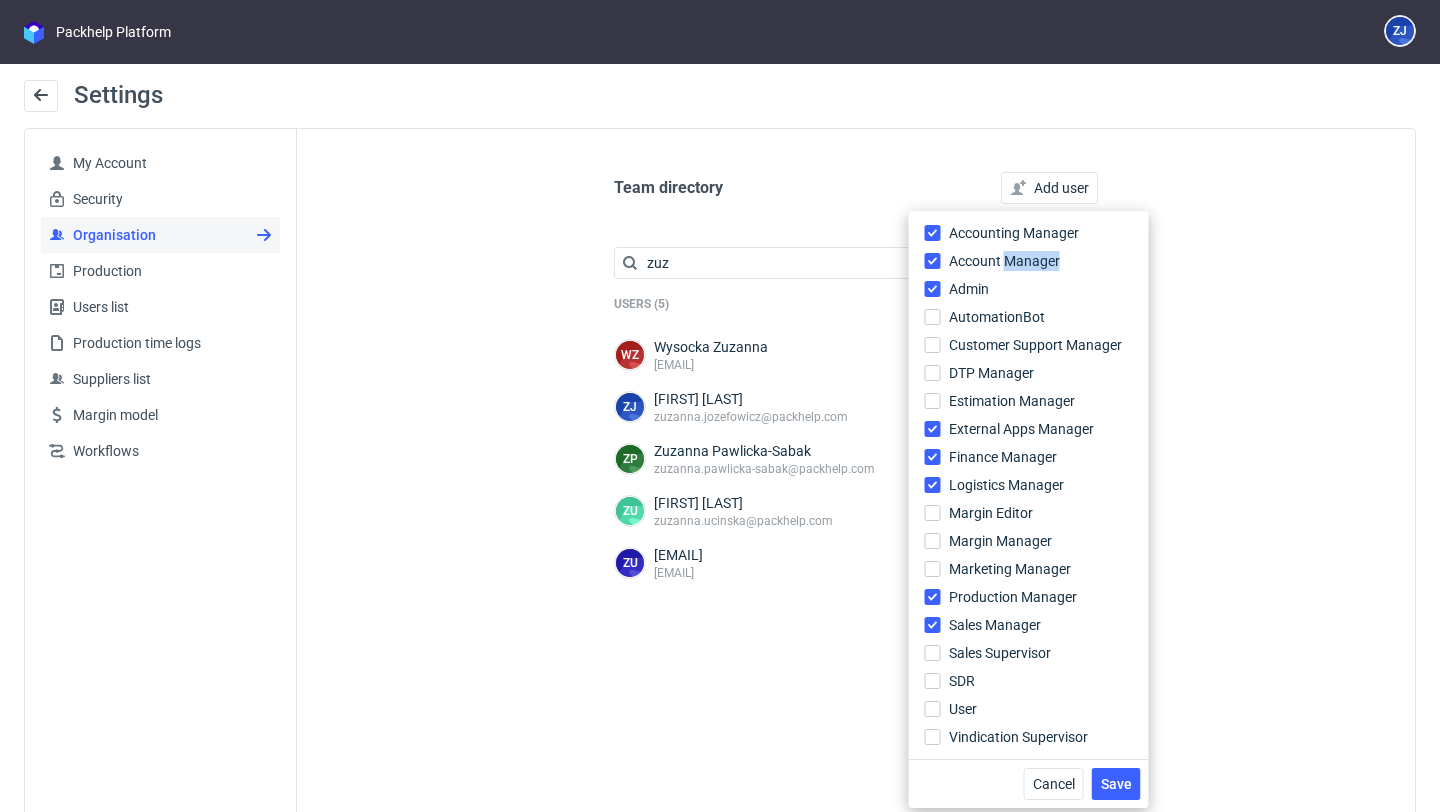 click on "Account Manager" at bounding box center [1004, 261] 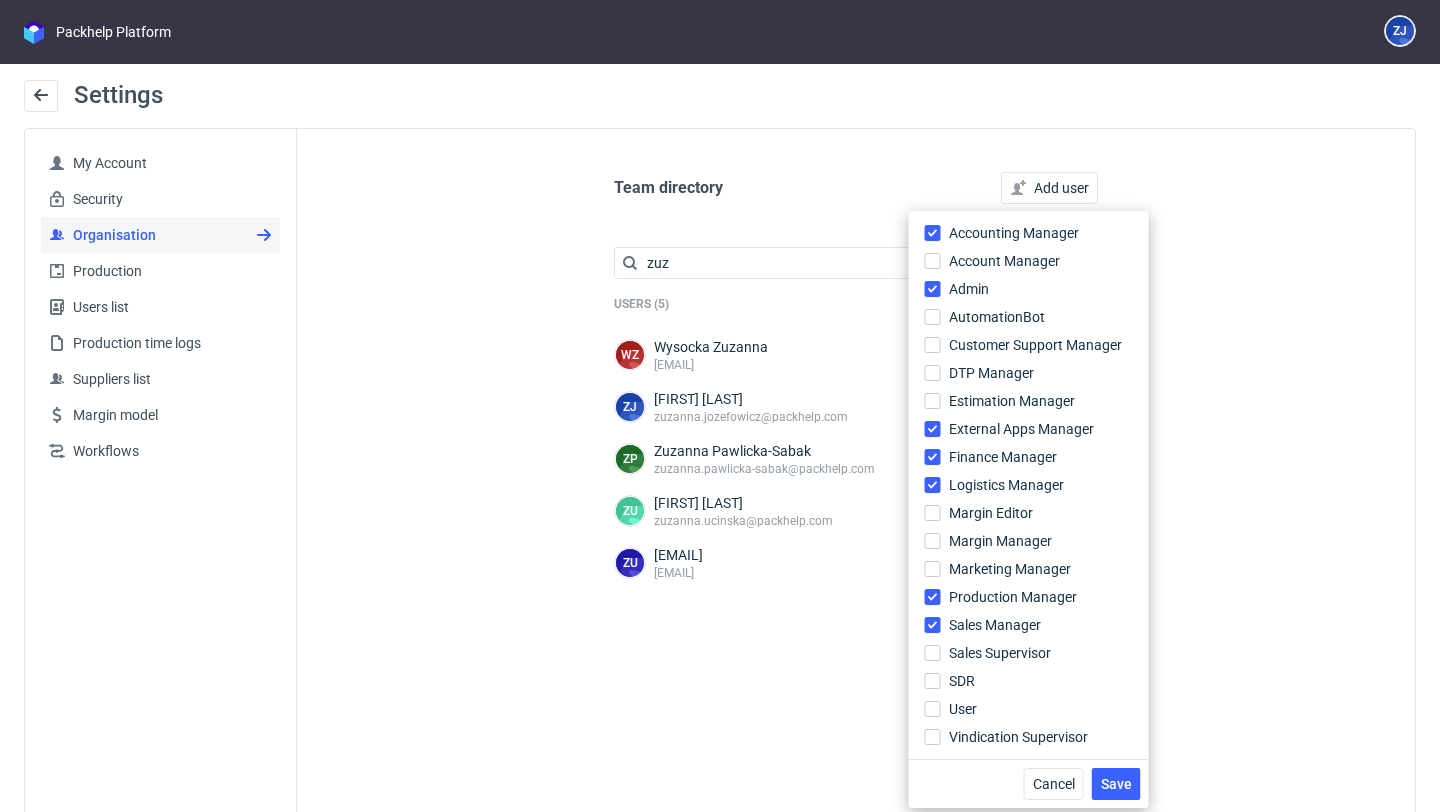 click on "Team directory Add user [FIRST] [LAST] Users (5) Role WZ Wysocka [FIRST] [LAST] [EMAIL] Account Manager, +2 ZJ [FIRST] [LAST] [EMAIL] Accounting Manager, +6 ZP [FIRST] [LAST] [EMAIL] Account Manager, +1 ZU [FIRST] [LAST] [EMAIL] Sales Manager, +1 zu [EMAIL] [EMAIL] Production Manager, +1" at bounding box center [856, 494] 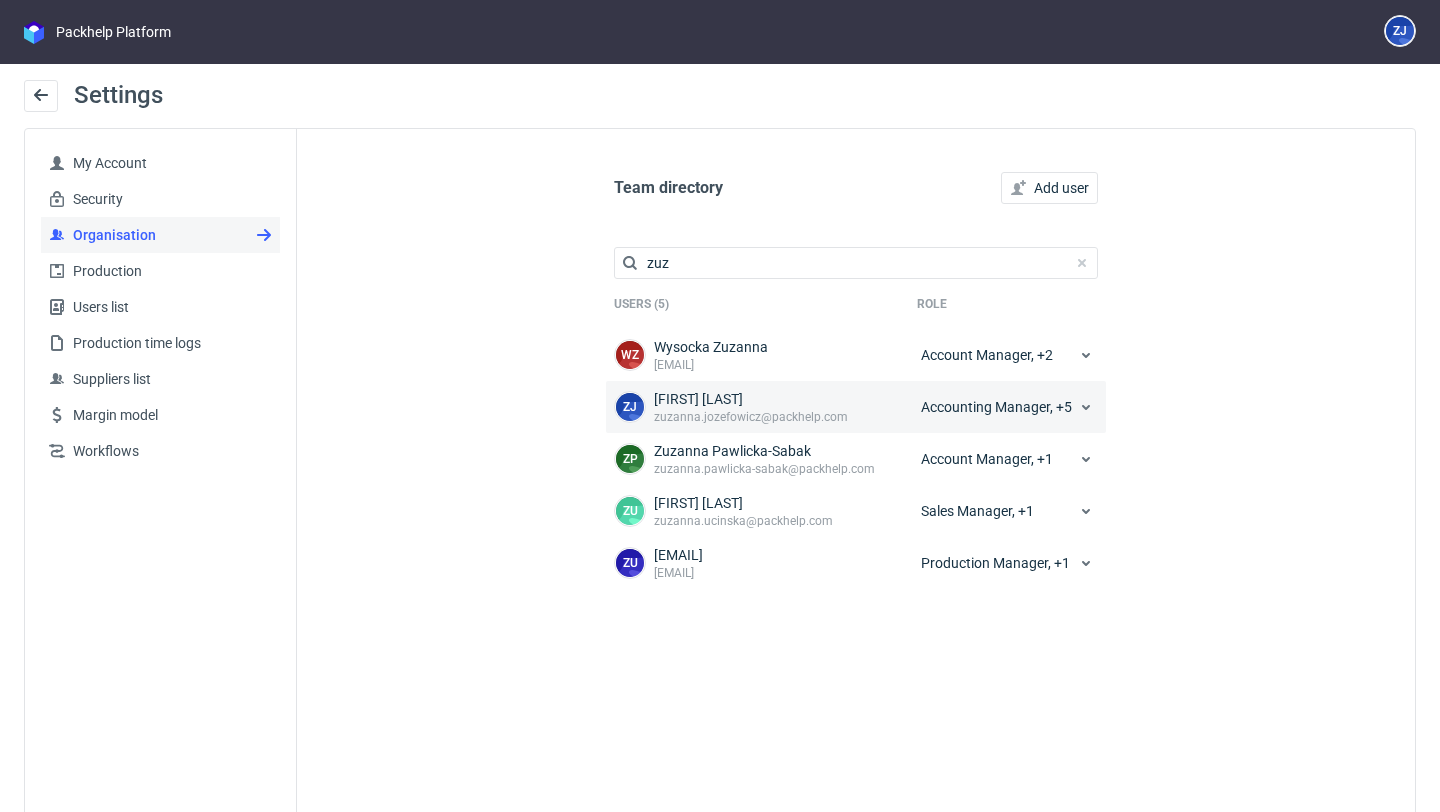 click on "Accounting Manager, +5" at bounding box center (1008, 407) 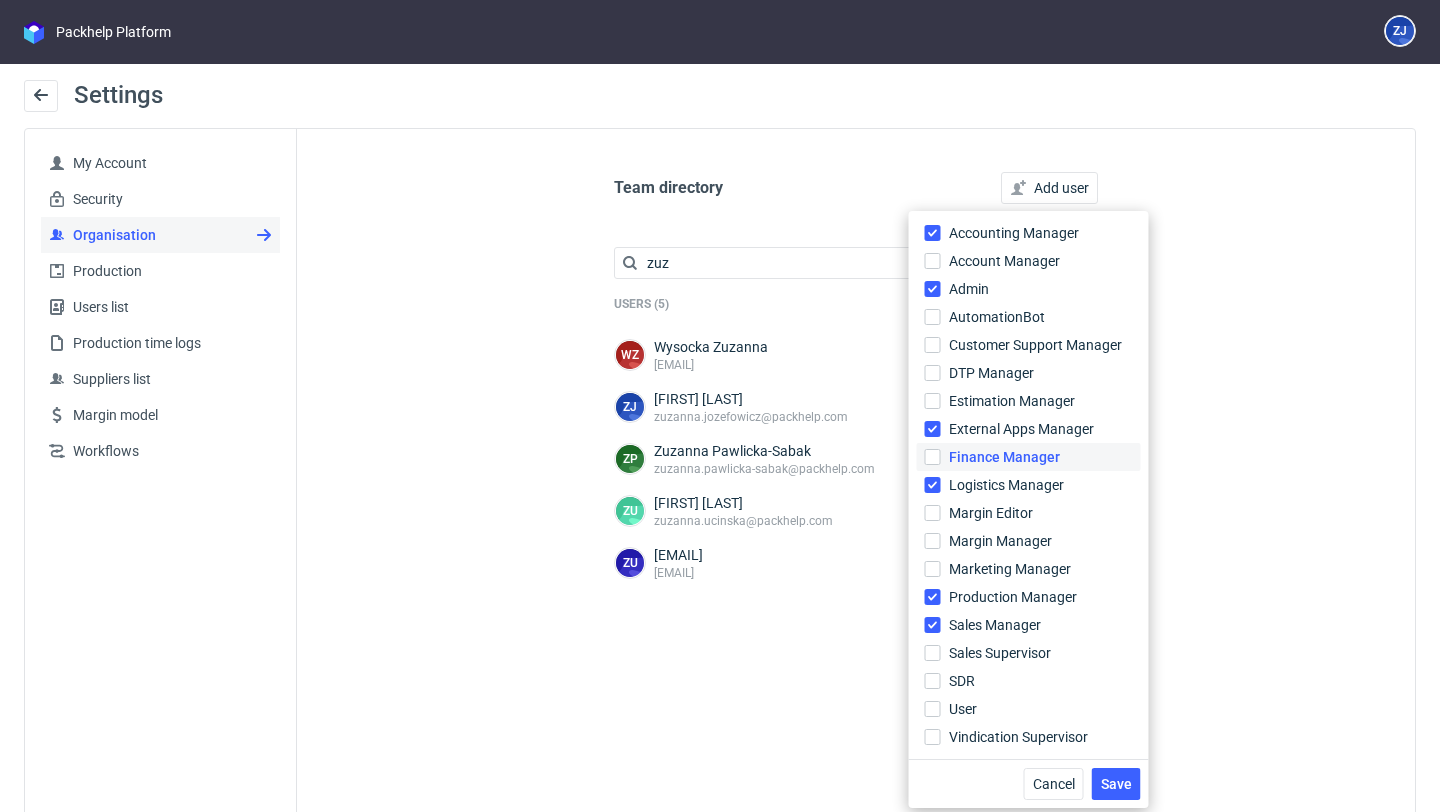 click on "Finance Manager" at bounding box center [1004, 457] 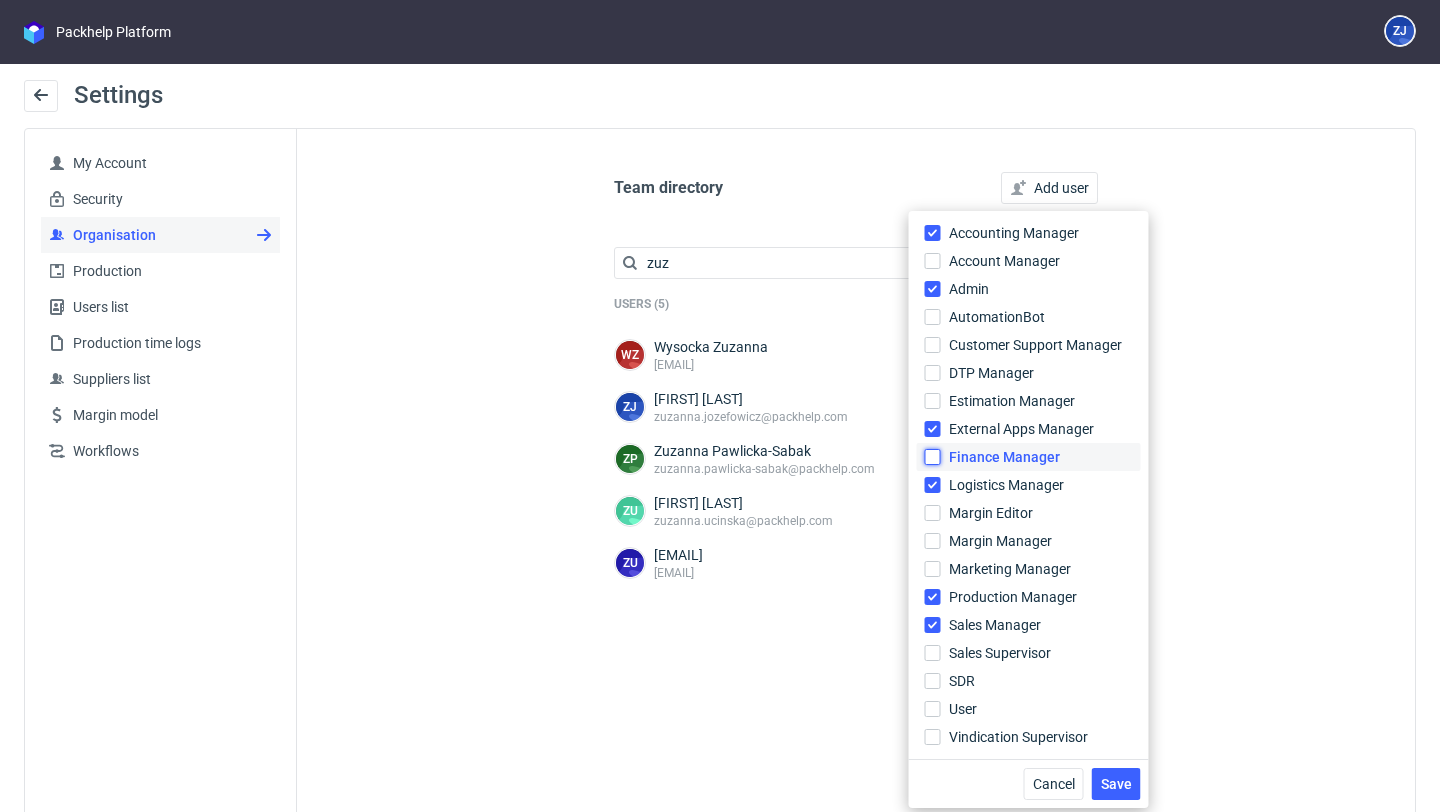 click on "Finance Manager" at bounding box center (933, 457) 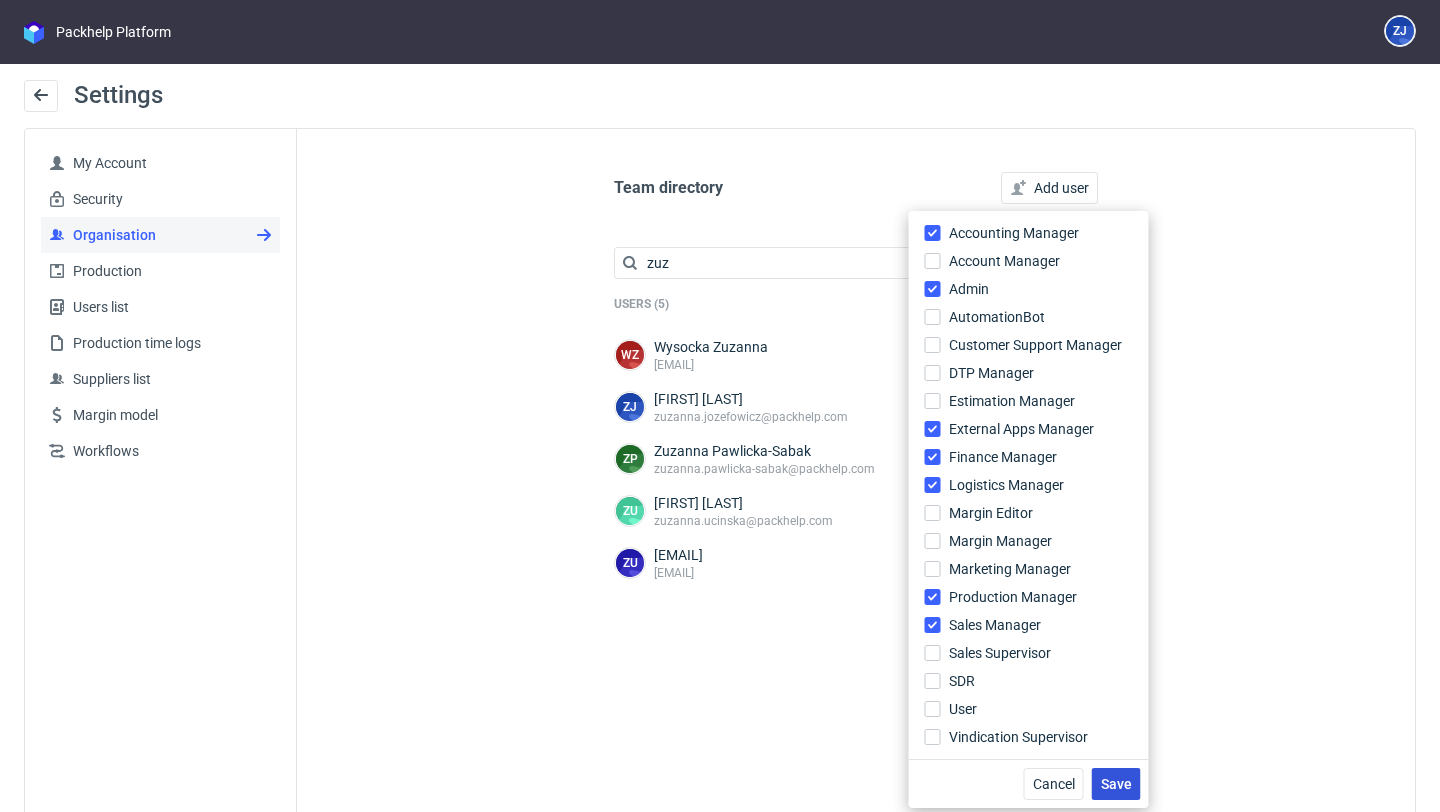 click on "Save" at bounding box center (1116, 784) 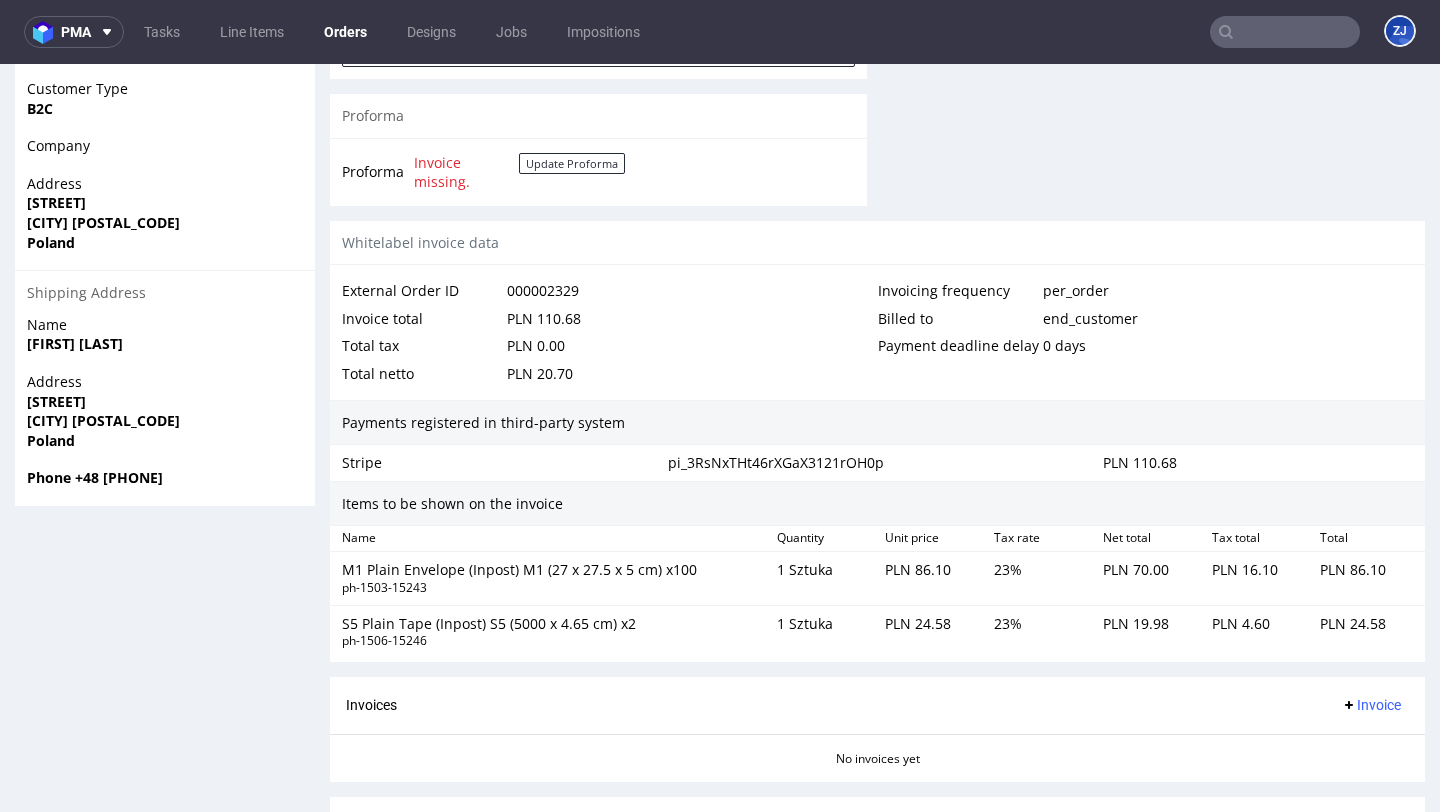 scroll, scrollTop: 1150, scrollLeft: 0, axis: vertical 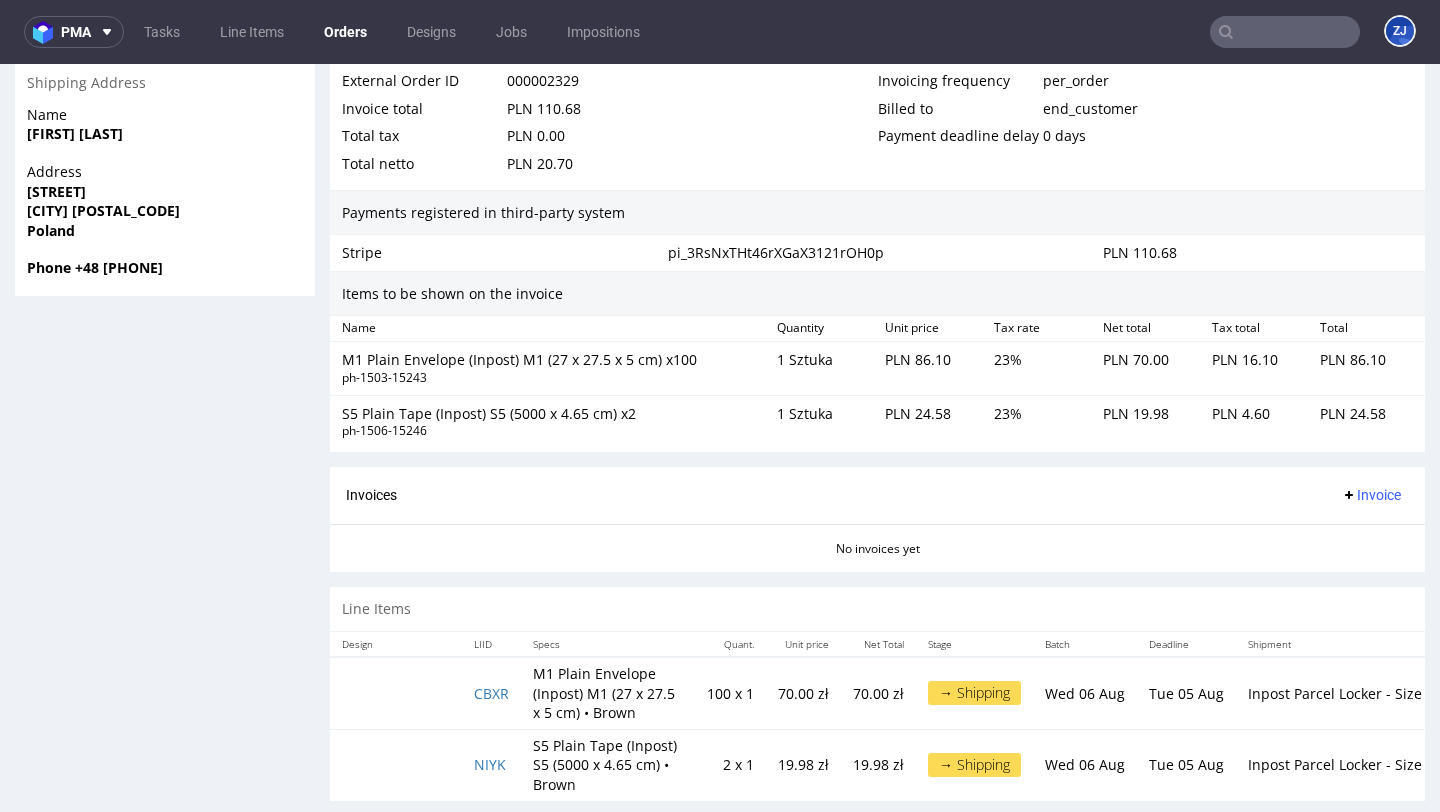 click on "Invoice" at bounding box center [1371, 495] 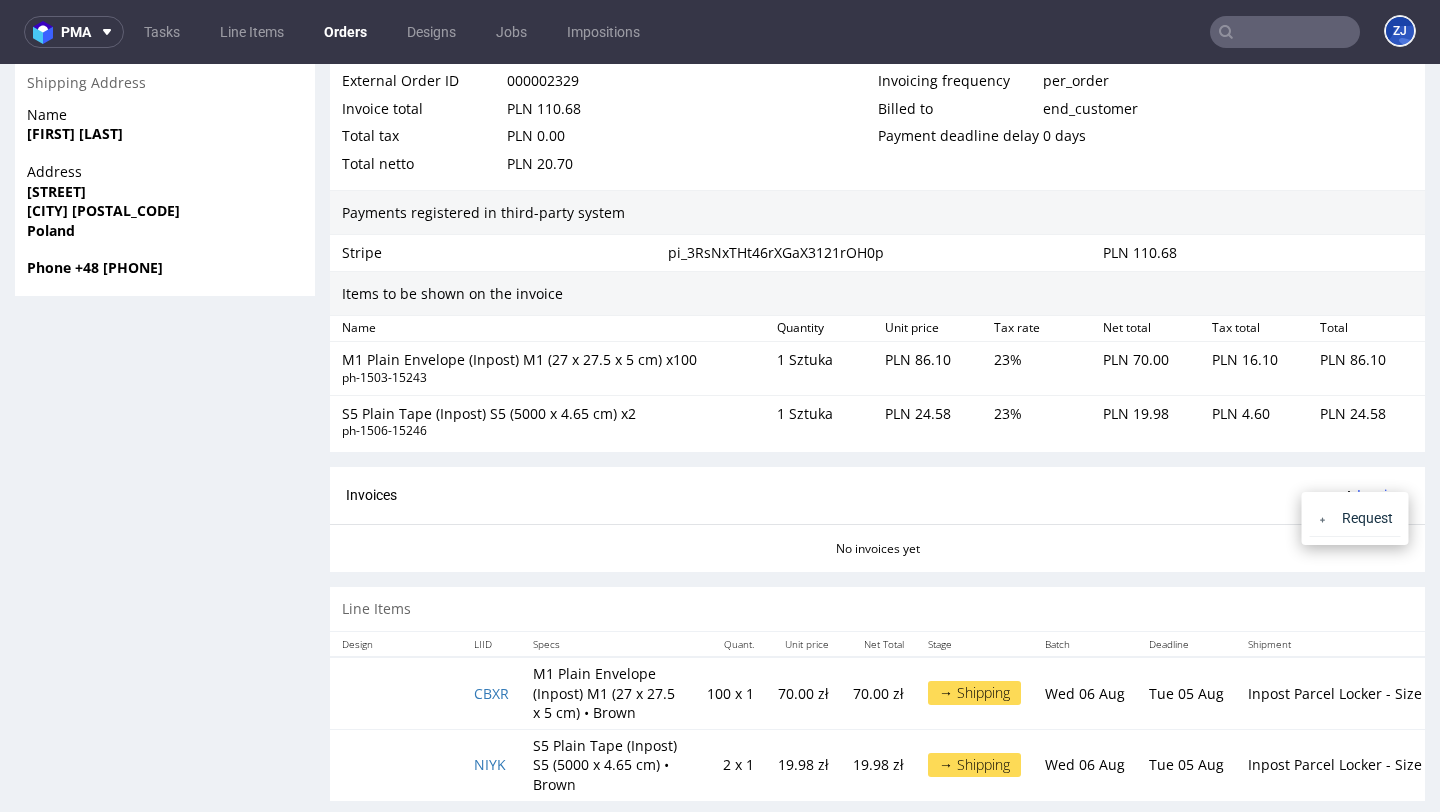 click on "Invoice" at bounding box center (1371, 495) 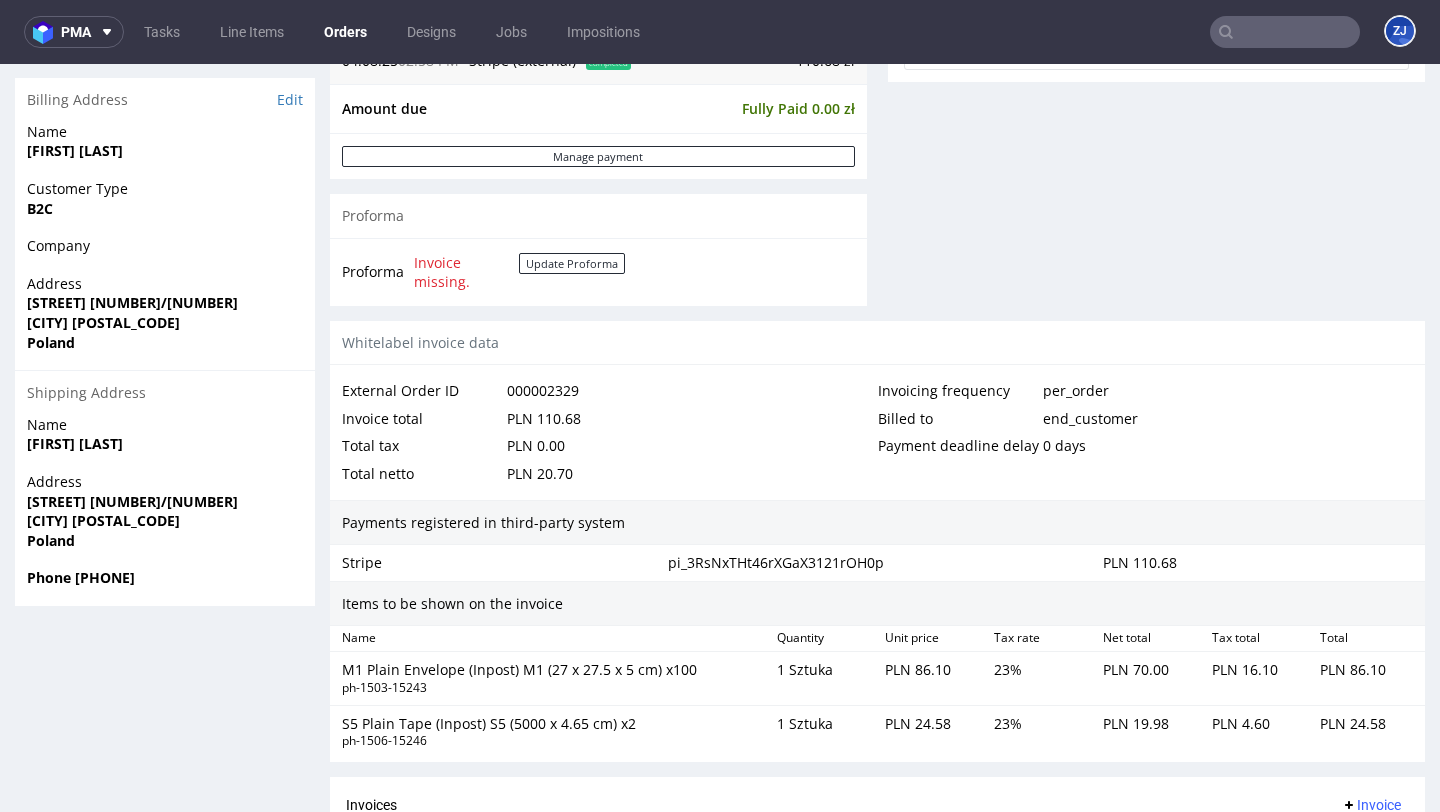 scroll, scrollTop: 994, scrollLeft: 0, axis: vertical 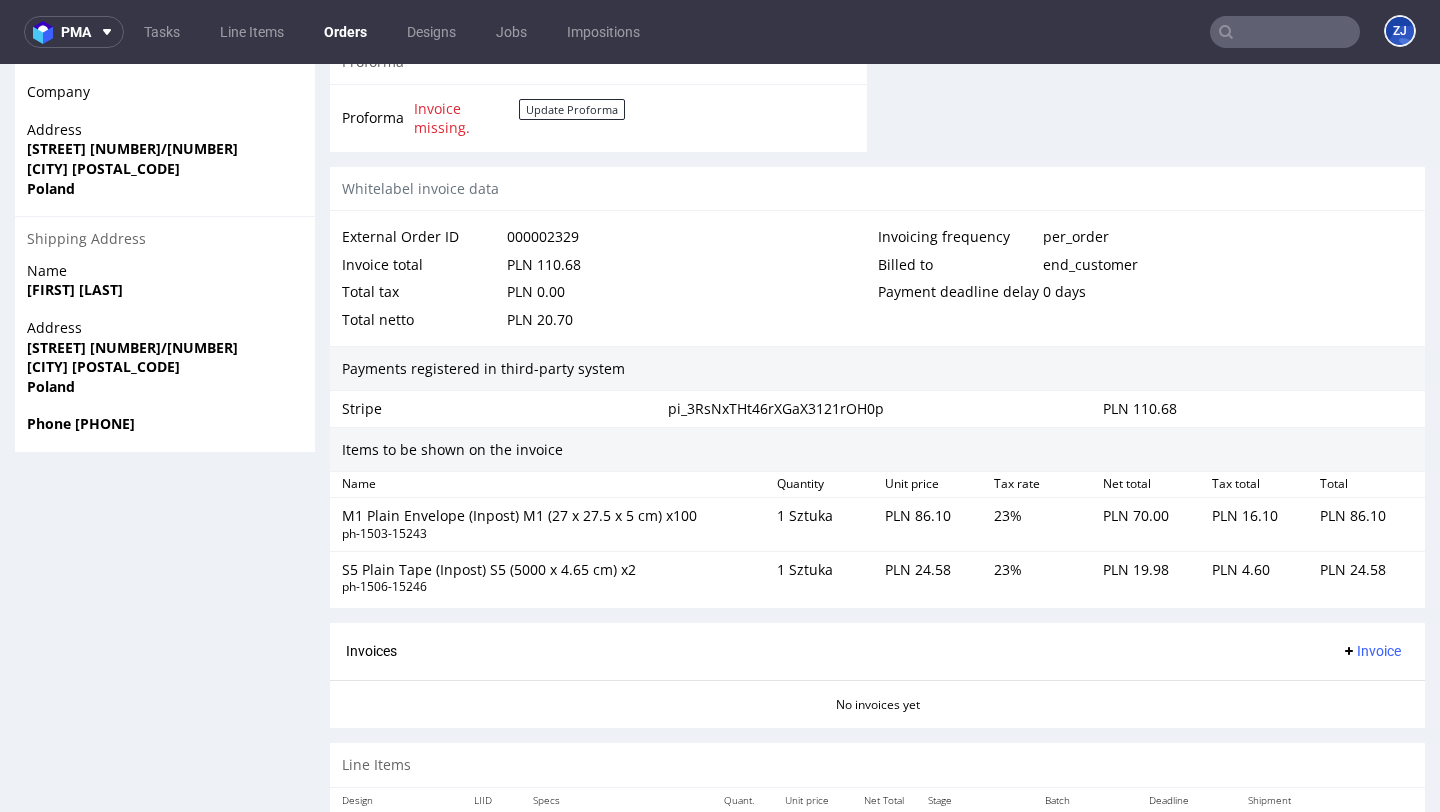 click on "Invoice" at bounding box center (1371, 651) 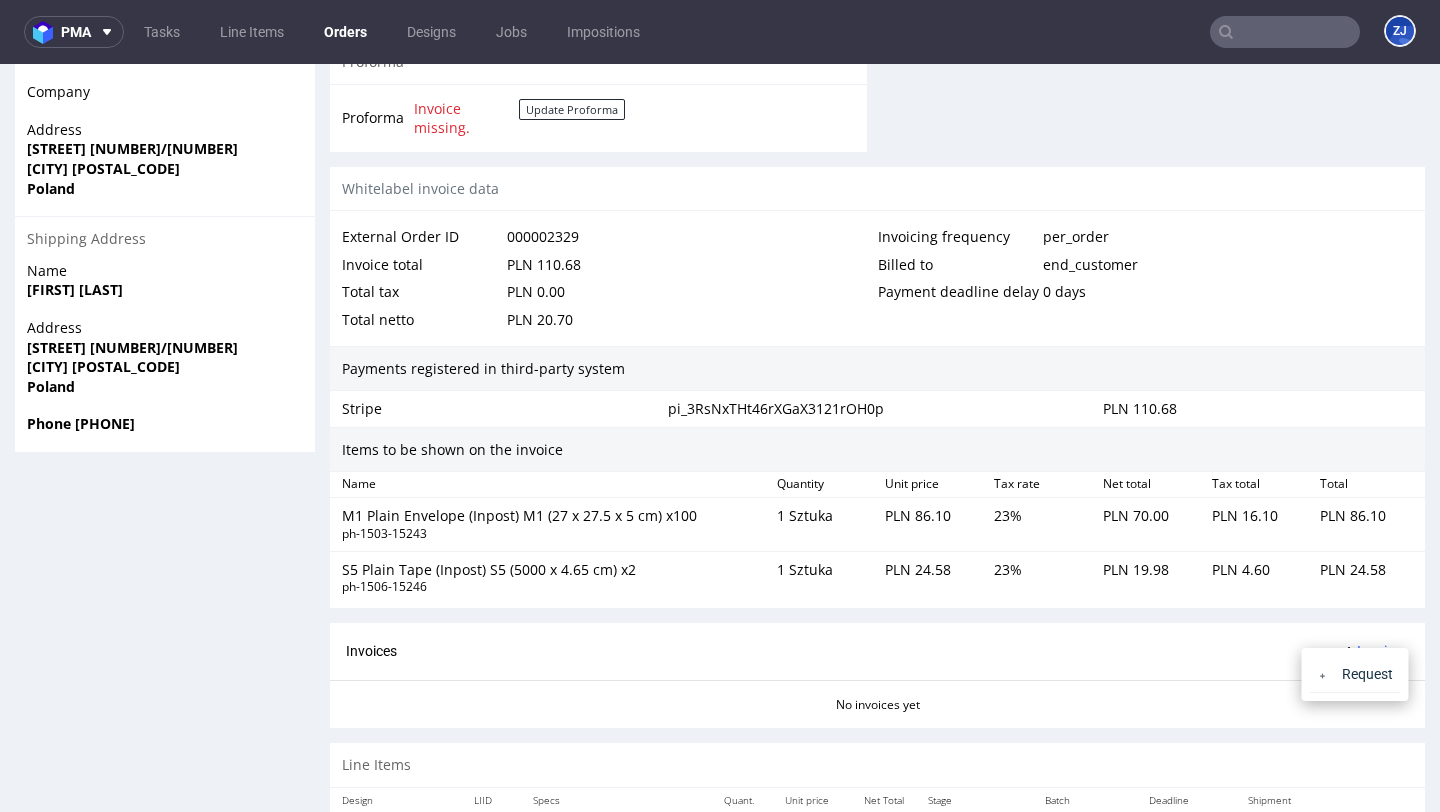 click on "Invoice" at bounding box center (1371, 651) 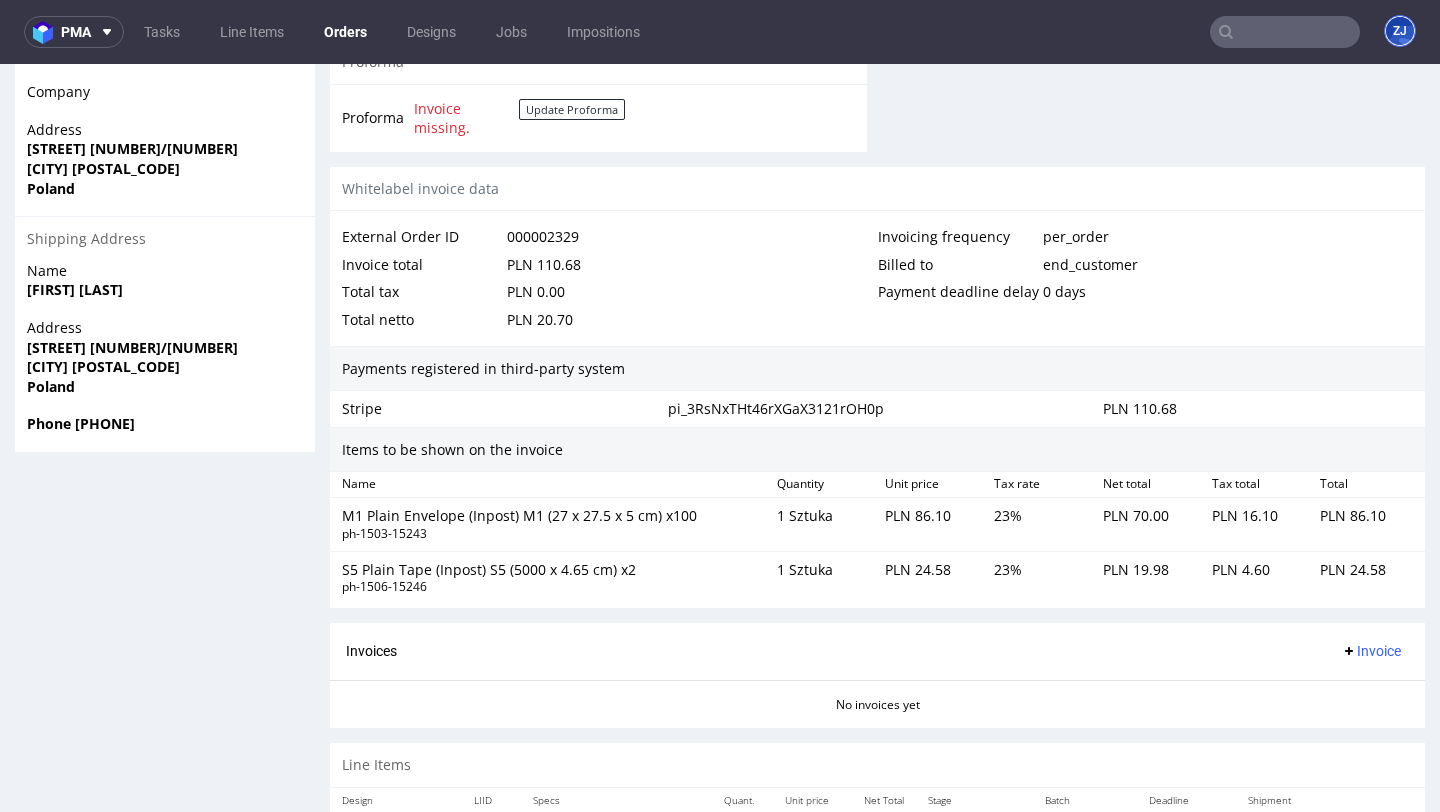 click on "ZJ" at bounding box center (1400, 31) 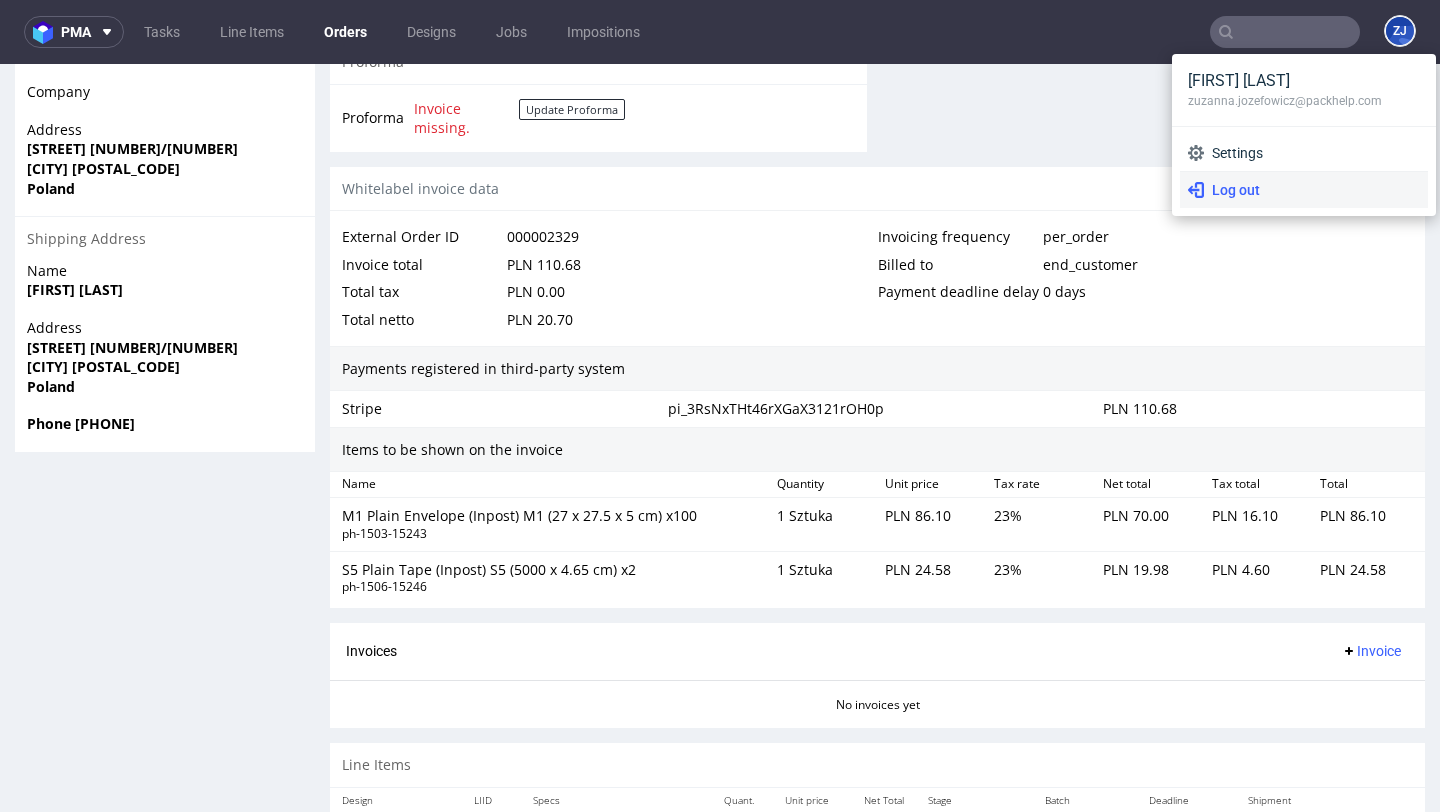 click on "Log out" at bounding box center [1312, 190] 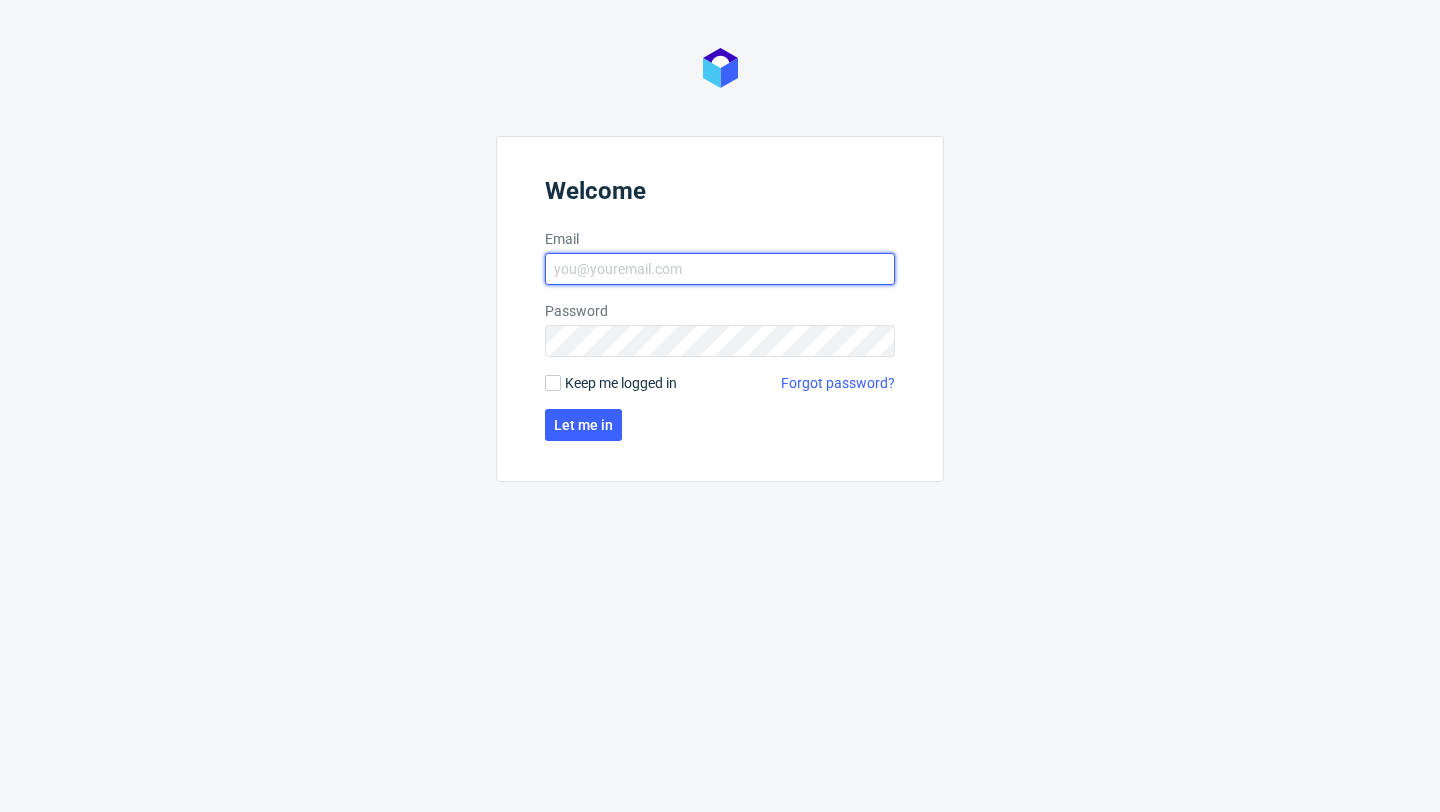click on "Email" at bounding box center (720, 269) 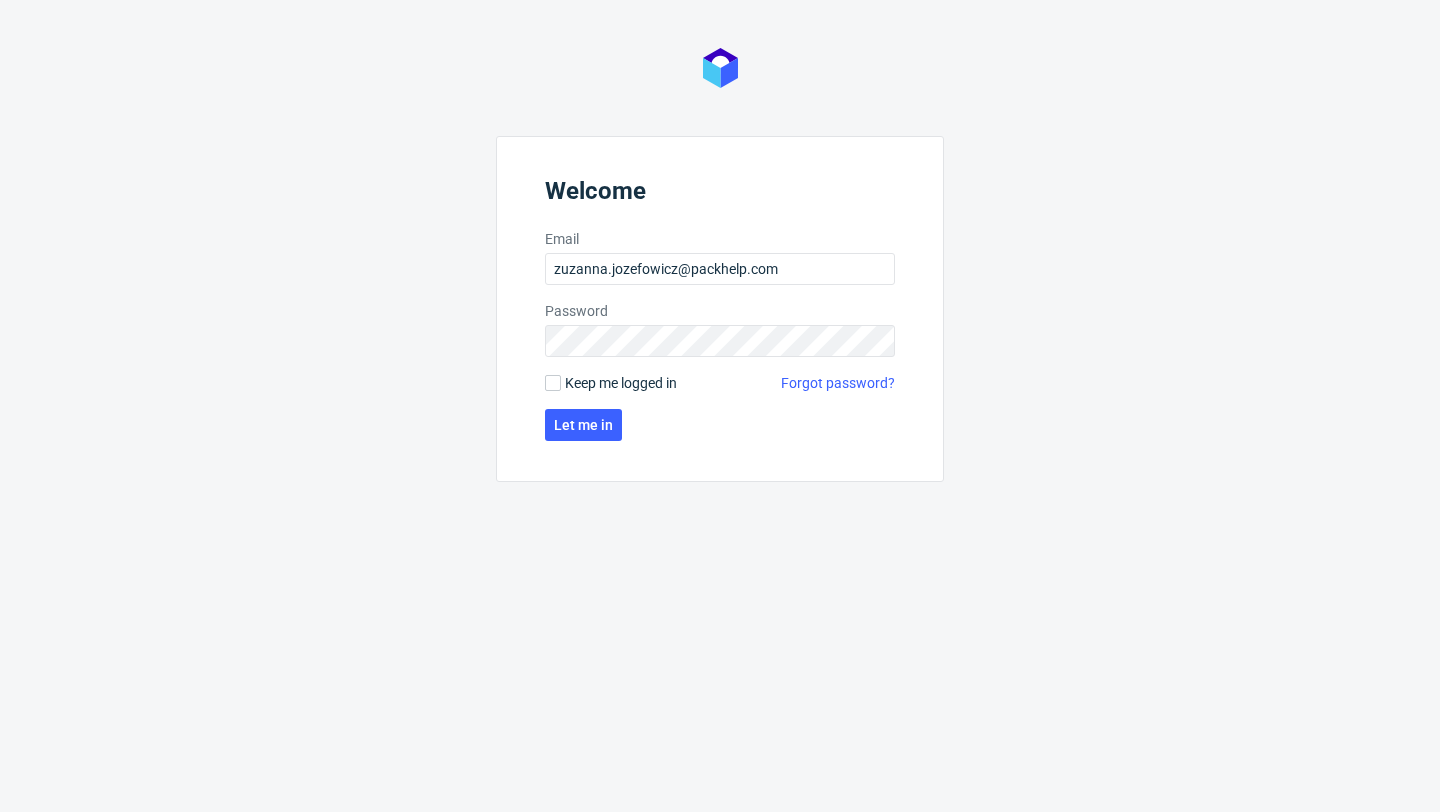 click on "Keep me logged in" at bounding box center [621, 383] 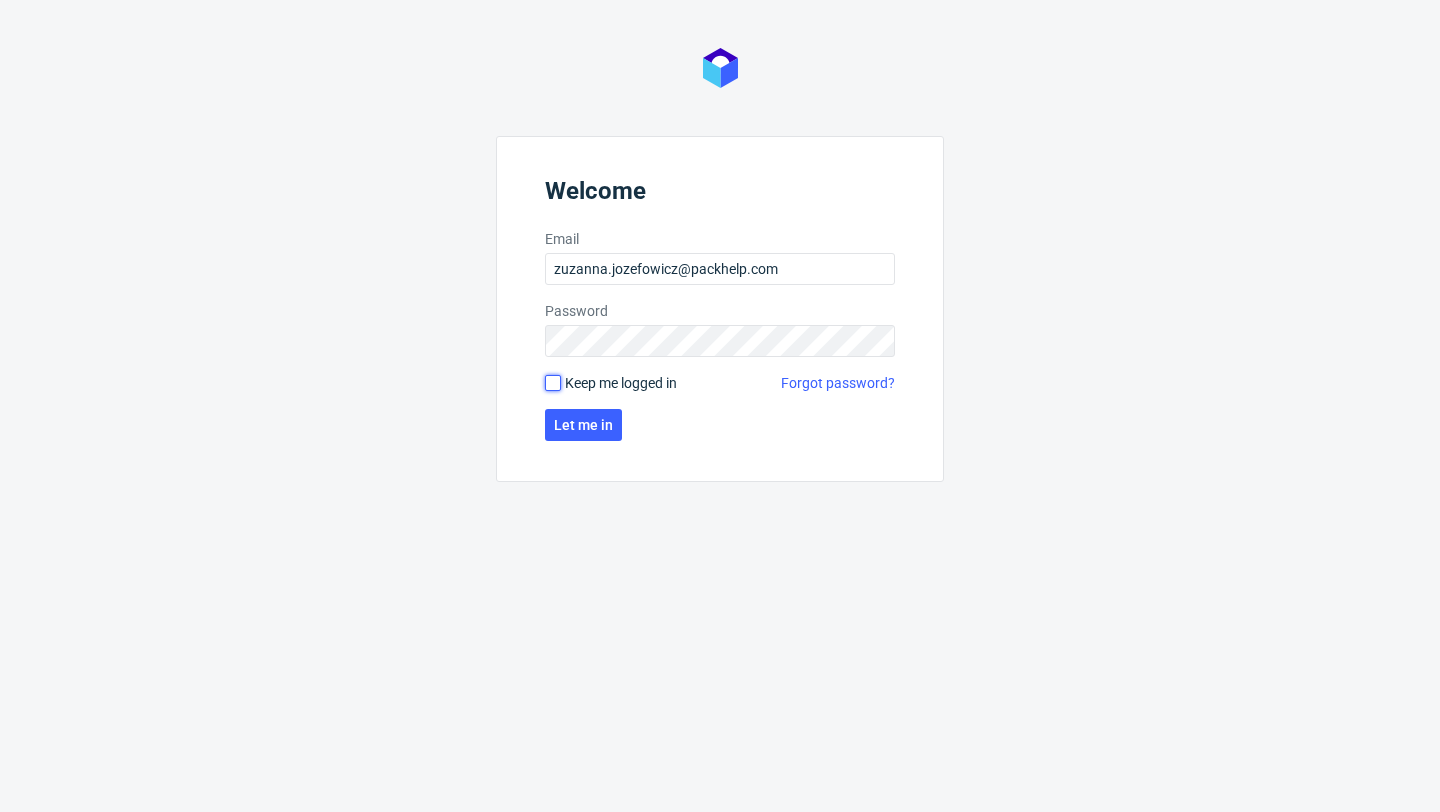 click on "Keep me logged in" at bounding box center (553, 383) 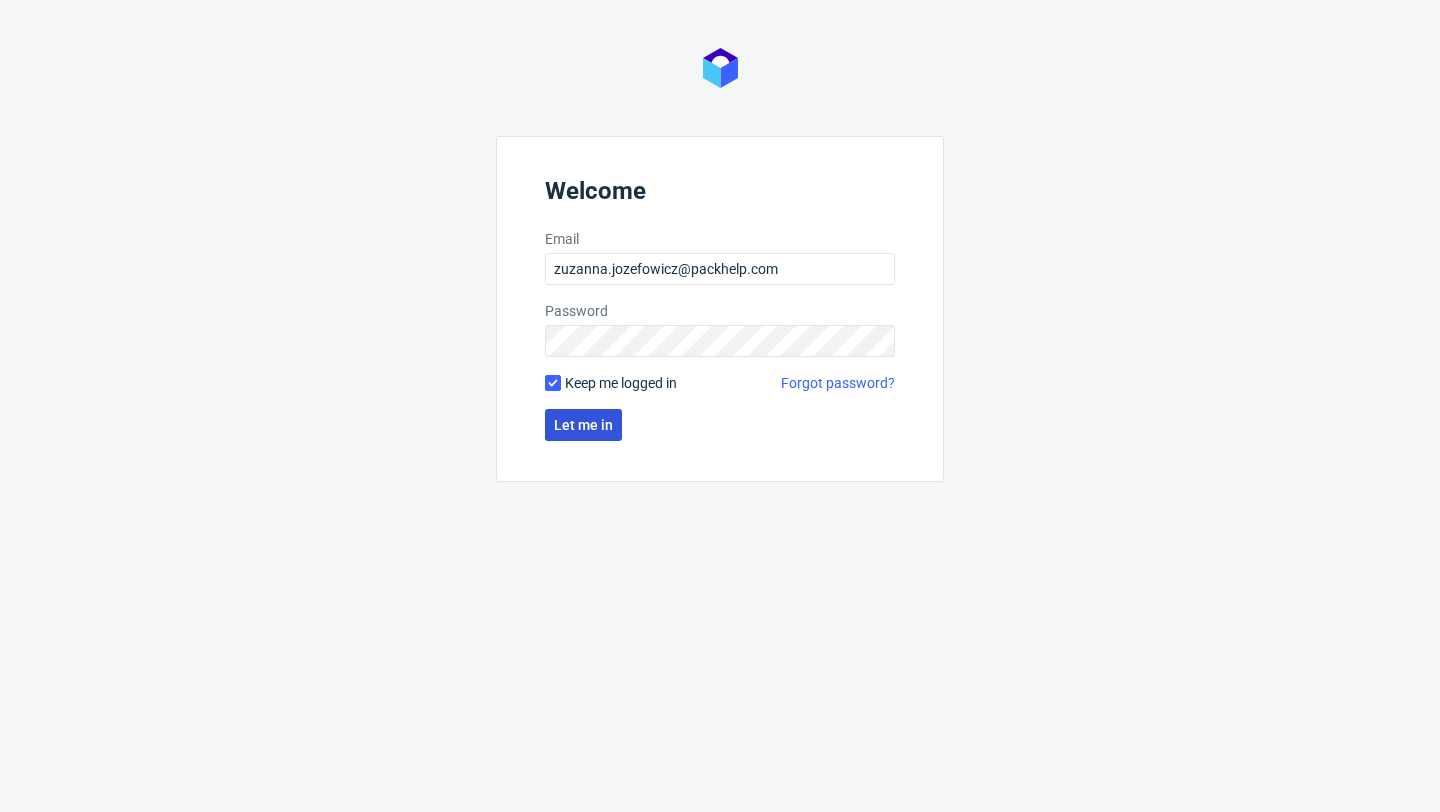 click on "Let me in" at bounding box center (583, 425) 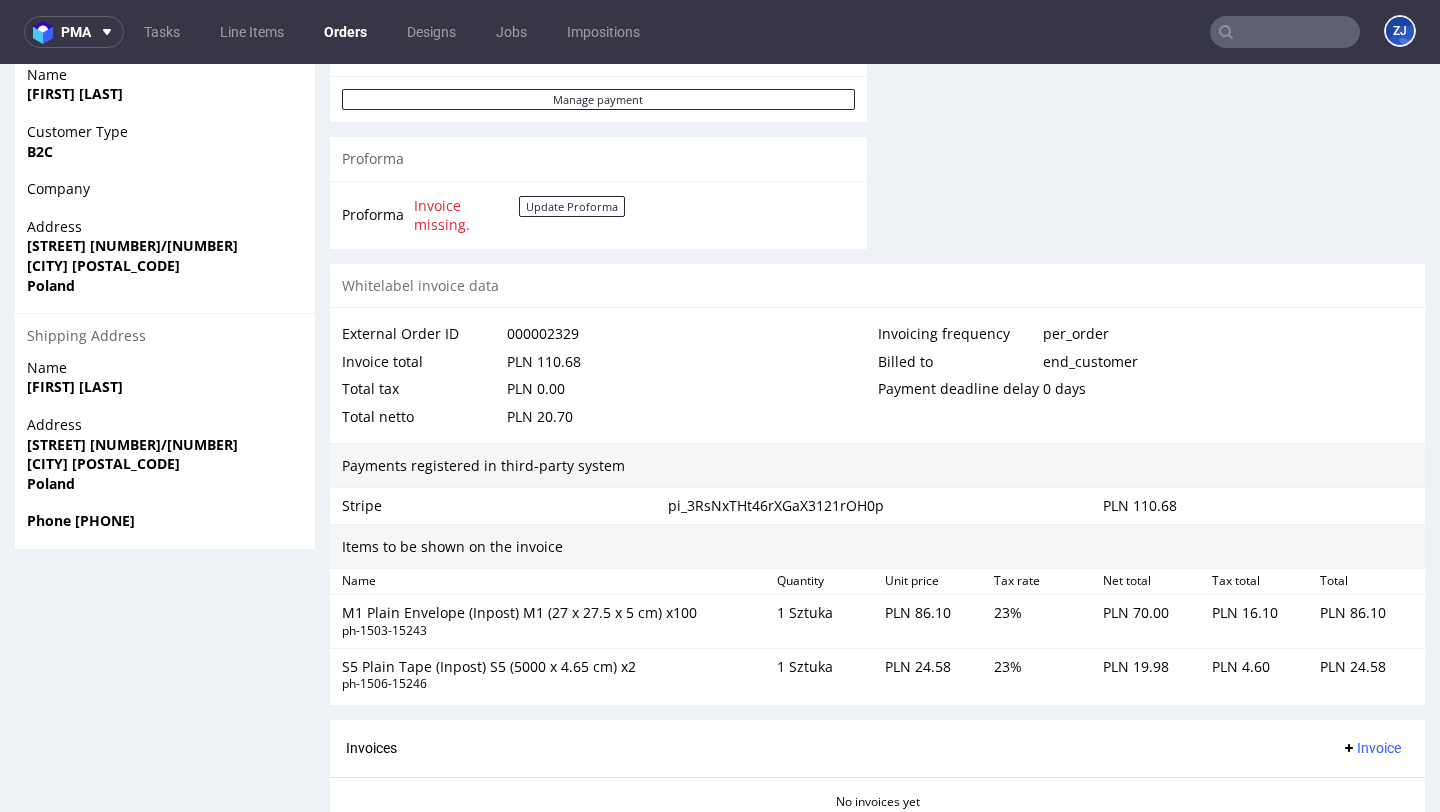 scroll, scrollTop: 973, scrollLeft: 0, axis: vertical 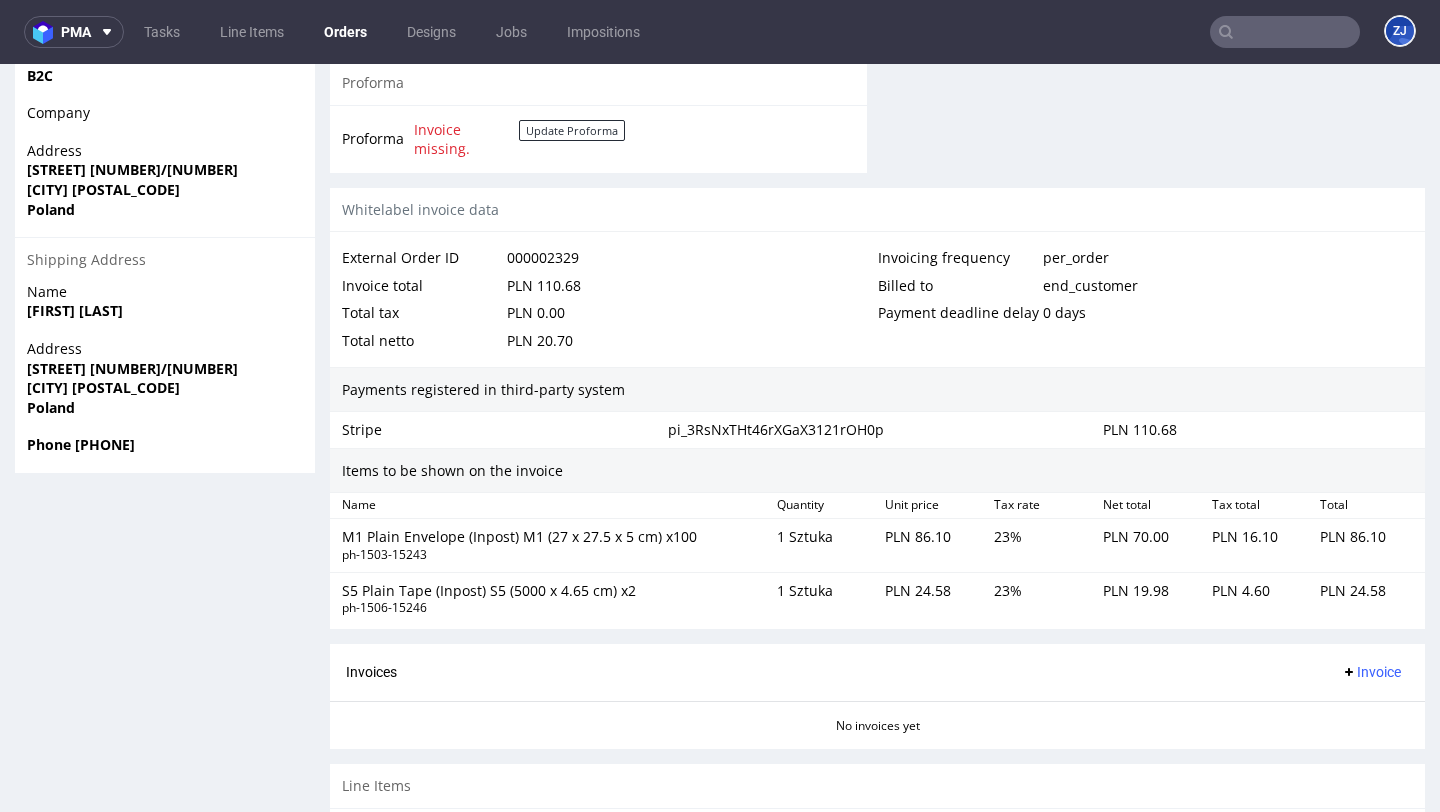 click on "Invoice" at bounding box center (1371, 672) 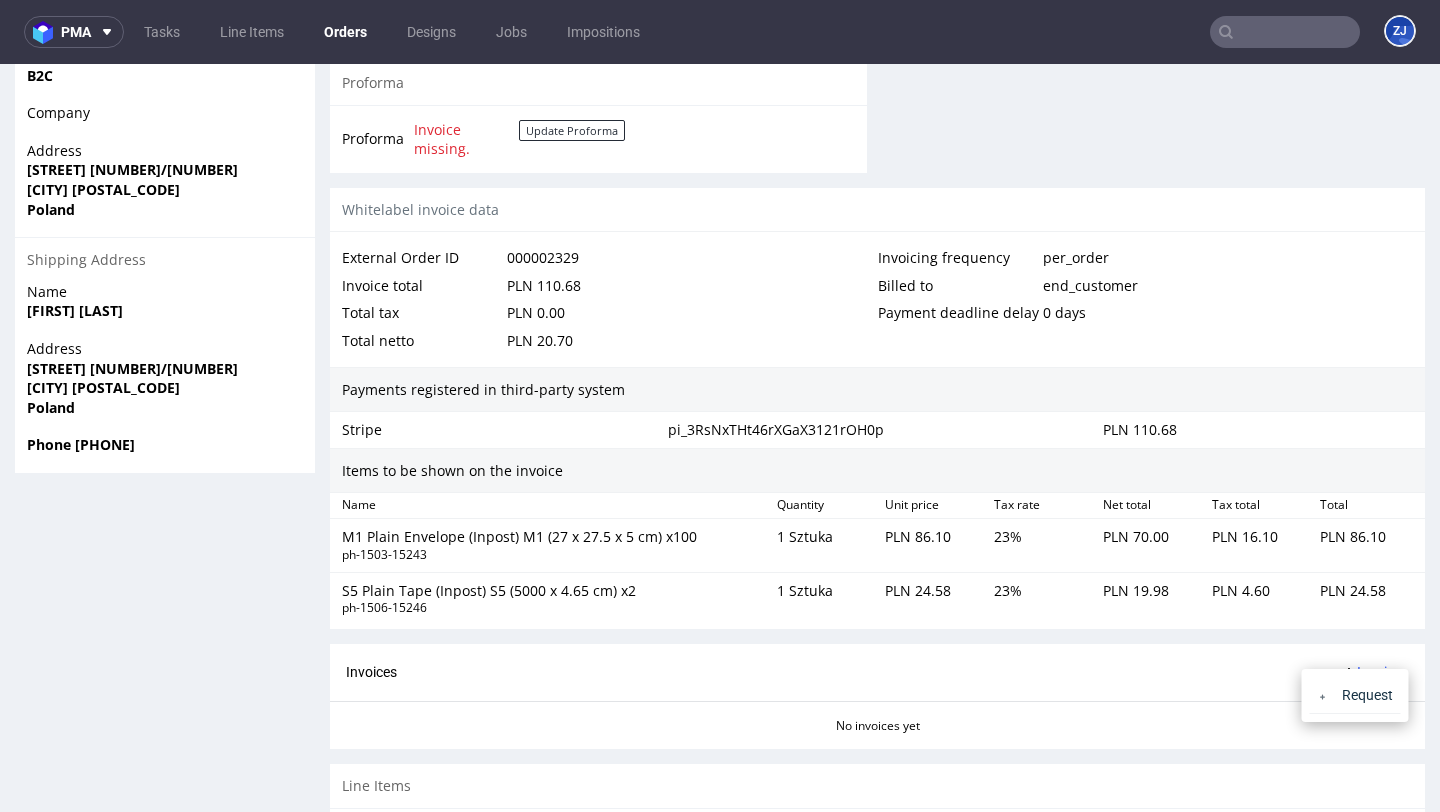 click on "Invoice" at bounding box center (1371, 672) 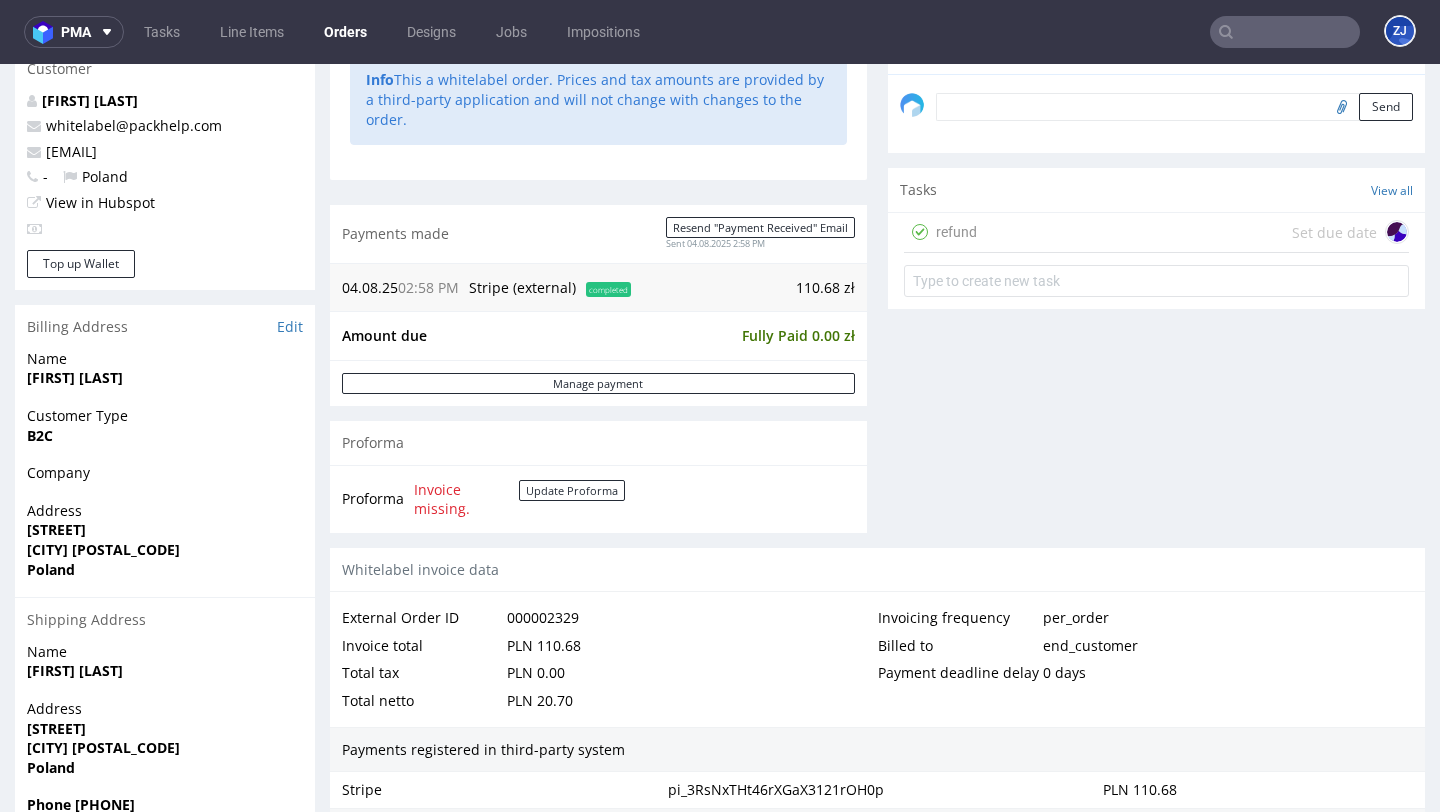 scroll, scrollTop: 734, scrollLeft: 0, axis: vertical 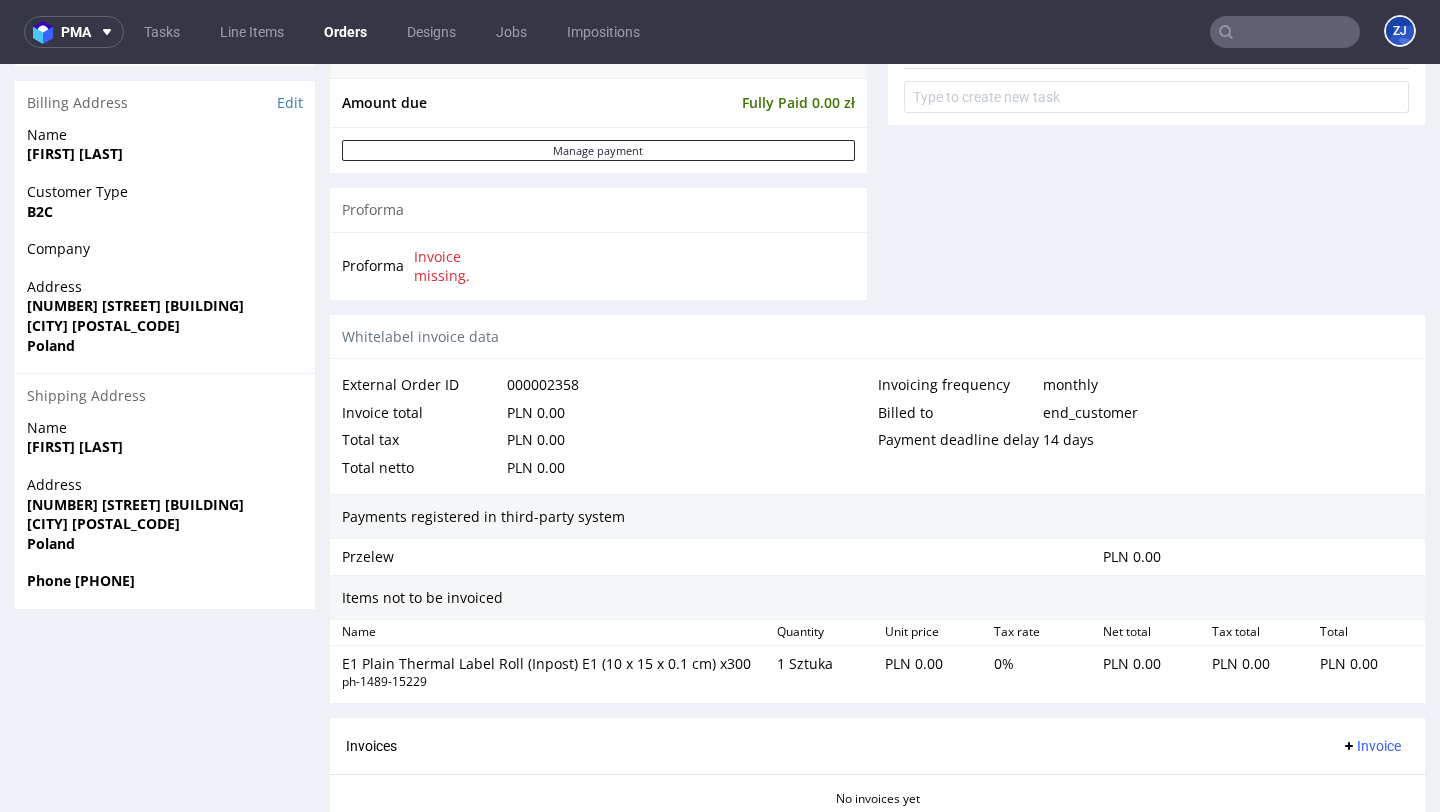 click on "Invoice" at bounding box center (1371, 746) 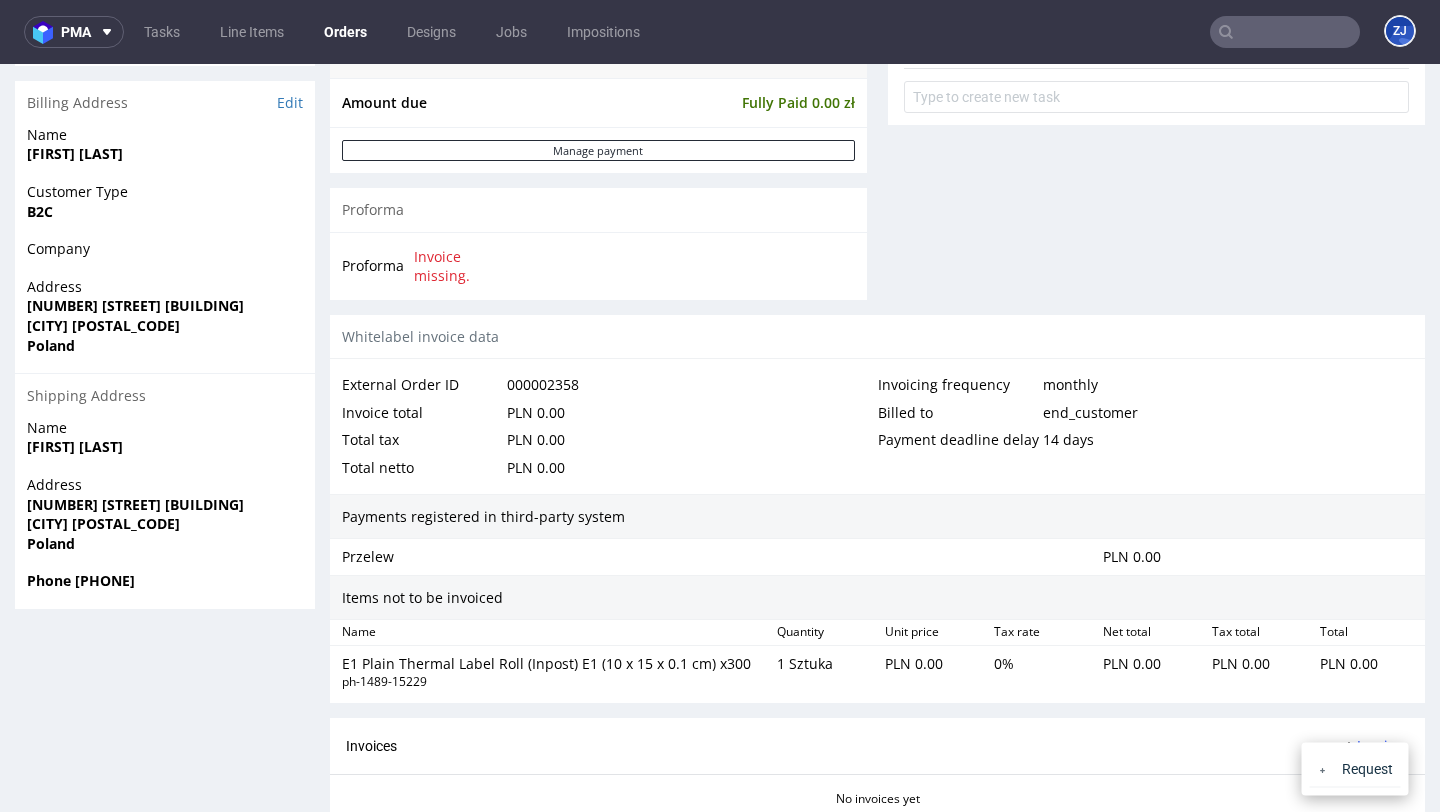 click on "Invoice" at bounding box center (1371, 746) 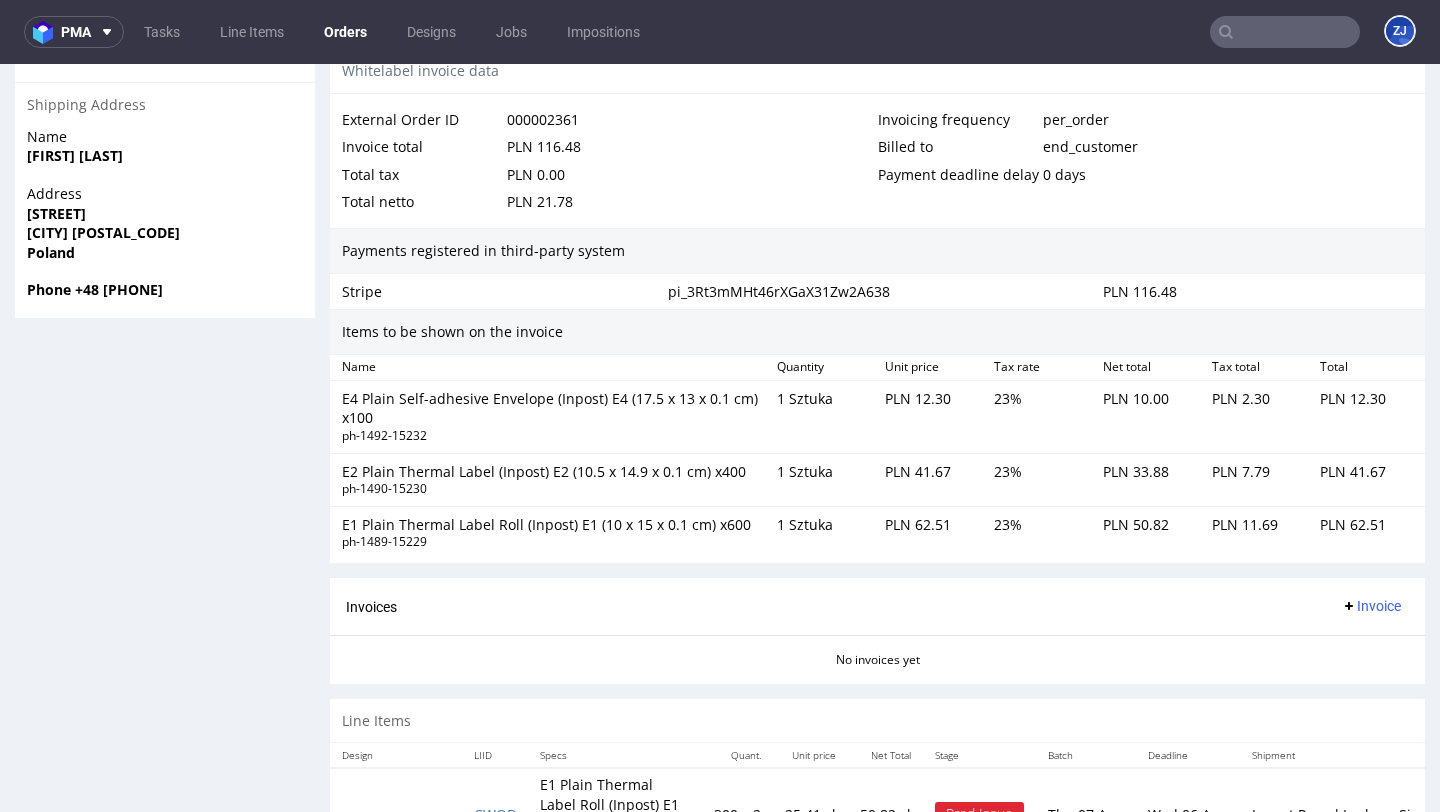 scroll, scrollTop: 1146, scrollLeft: 0, axis: vertical 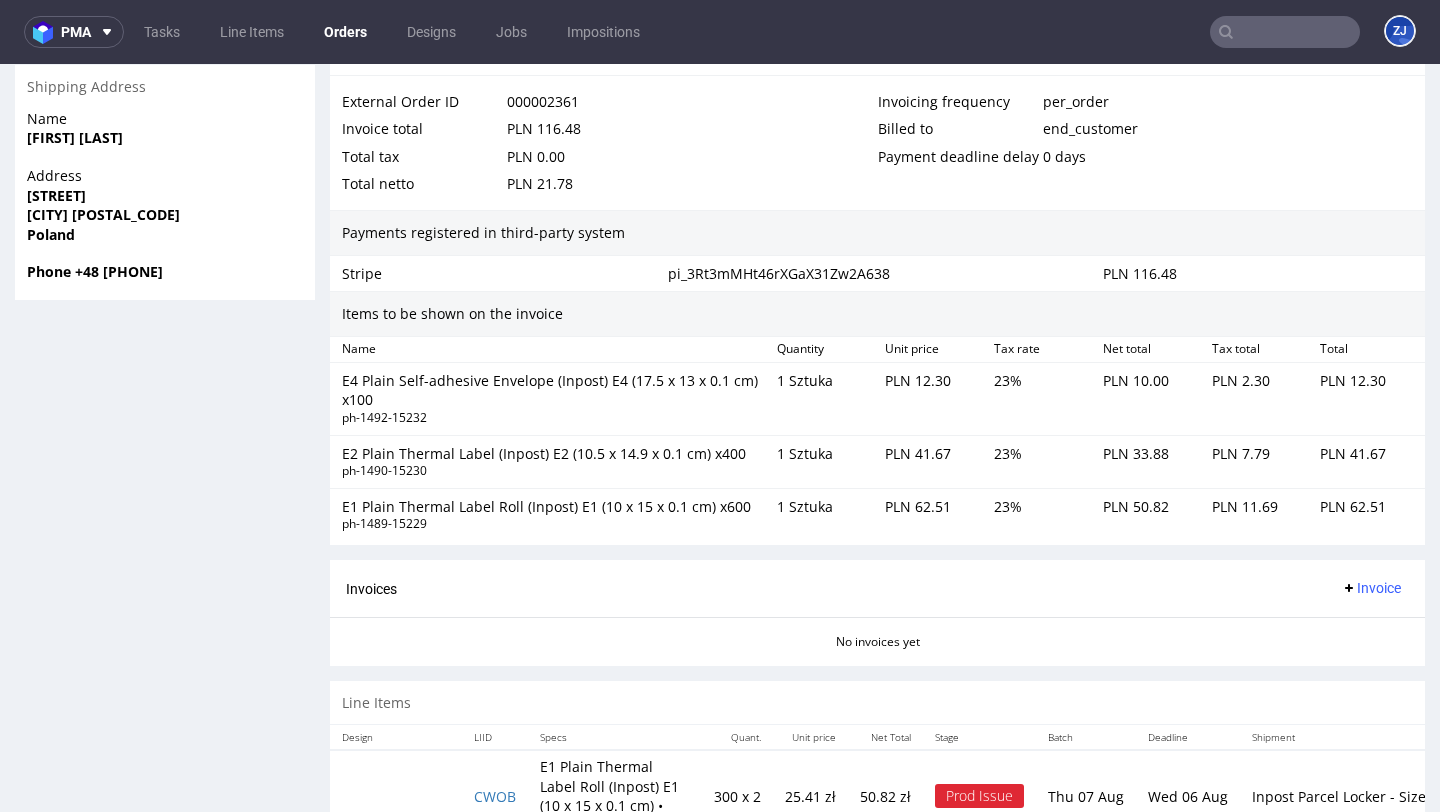 click on "Invoice" at bounding box center [1371, 588] 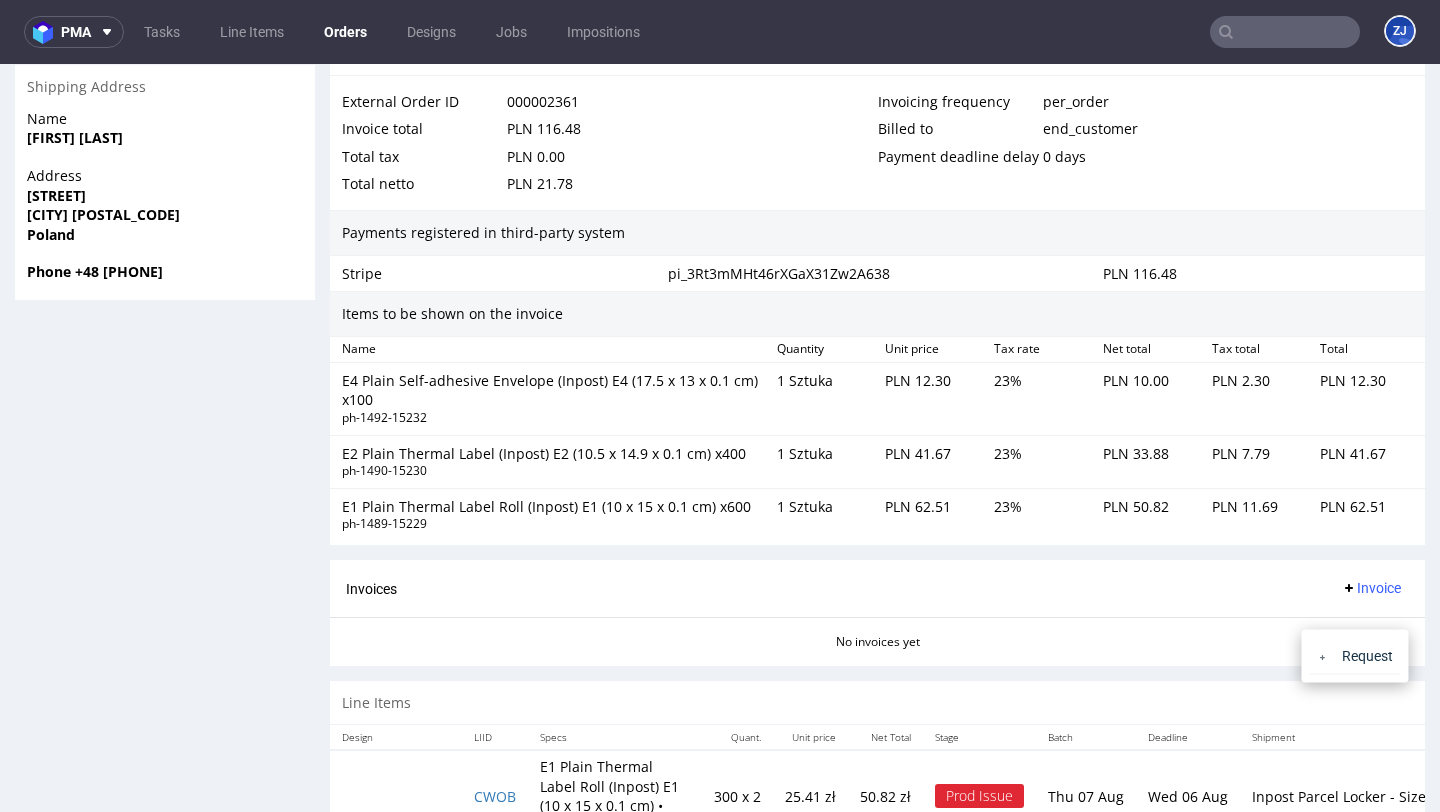 click on "Invoice" at bounding box center (1371, 588) 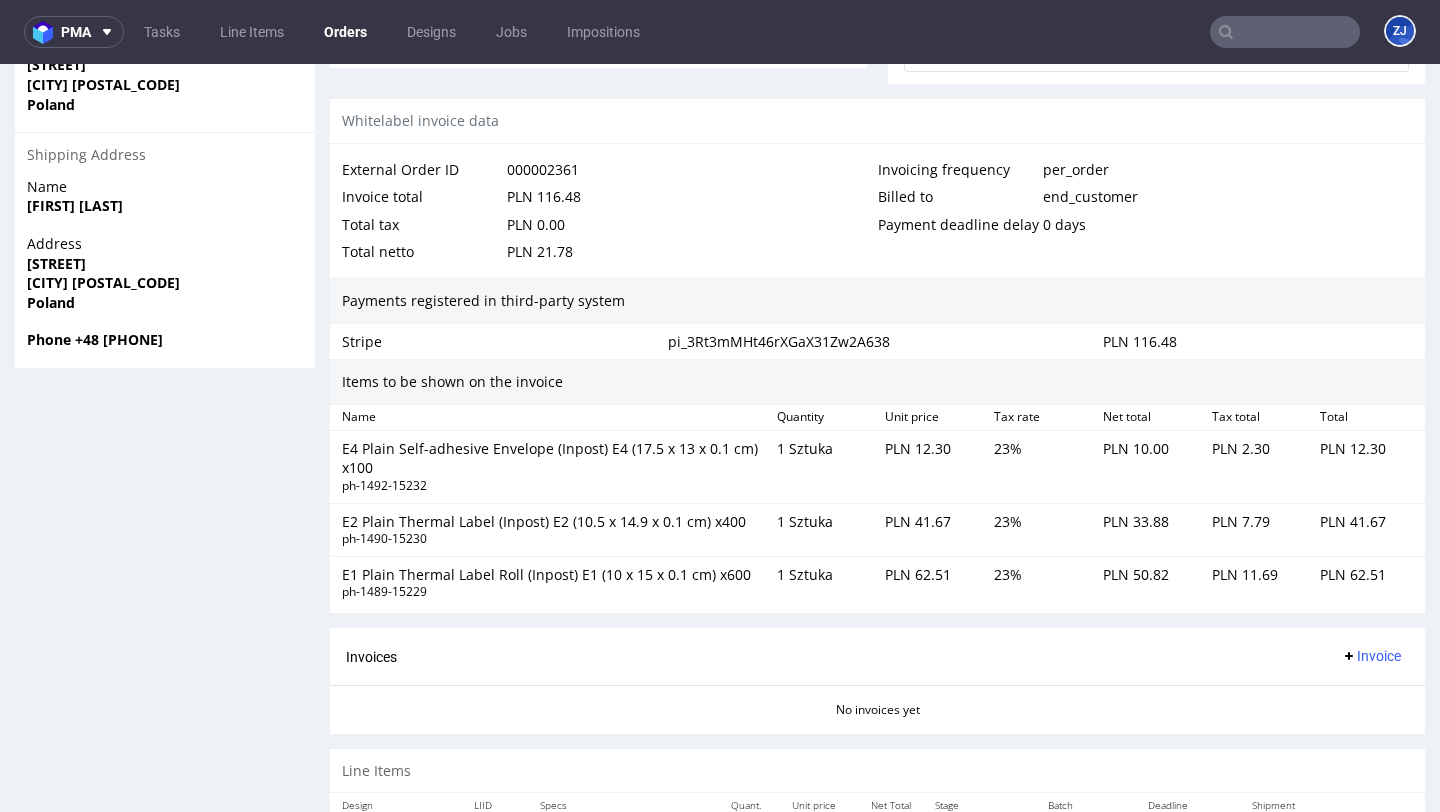 scroll, scrollTop: 1064, scrollLeft: 0, axis: vertical 